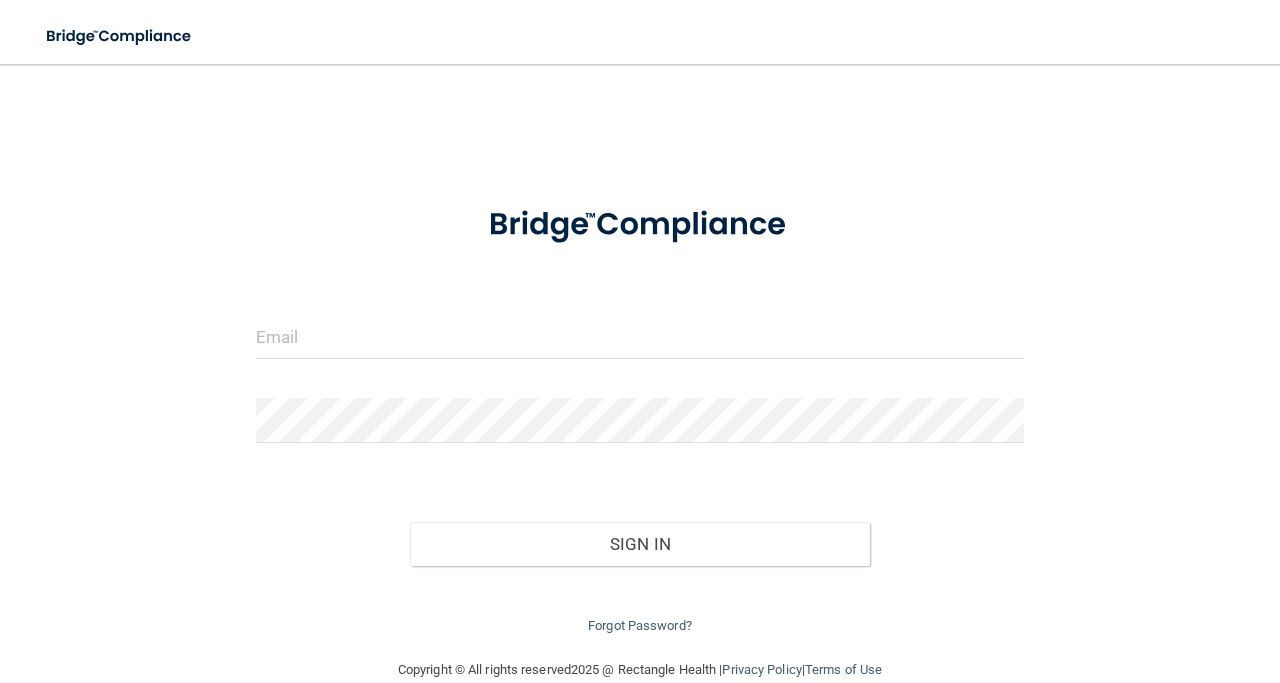 scroll, scrollTop: 0, scrollLeft: 0, axis: both 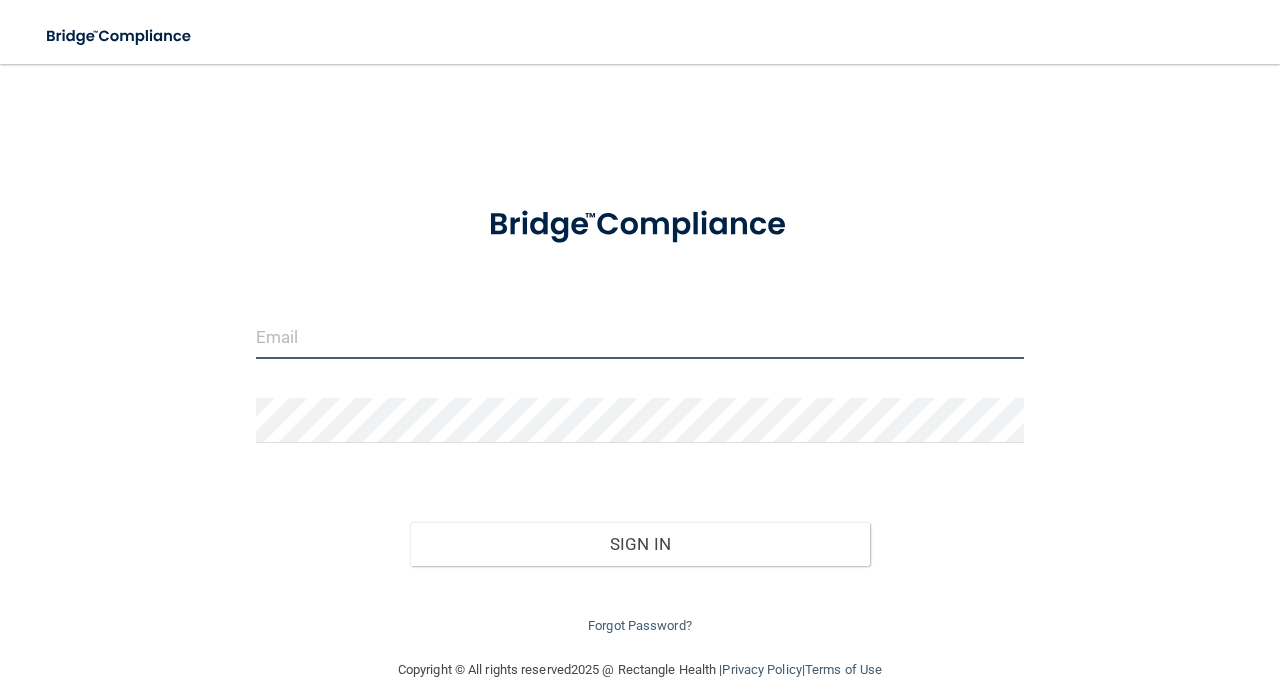 click at bounding box center (640, 336) 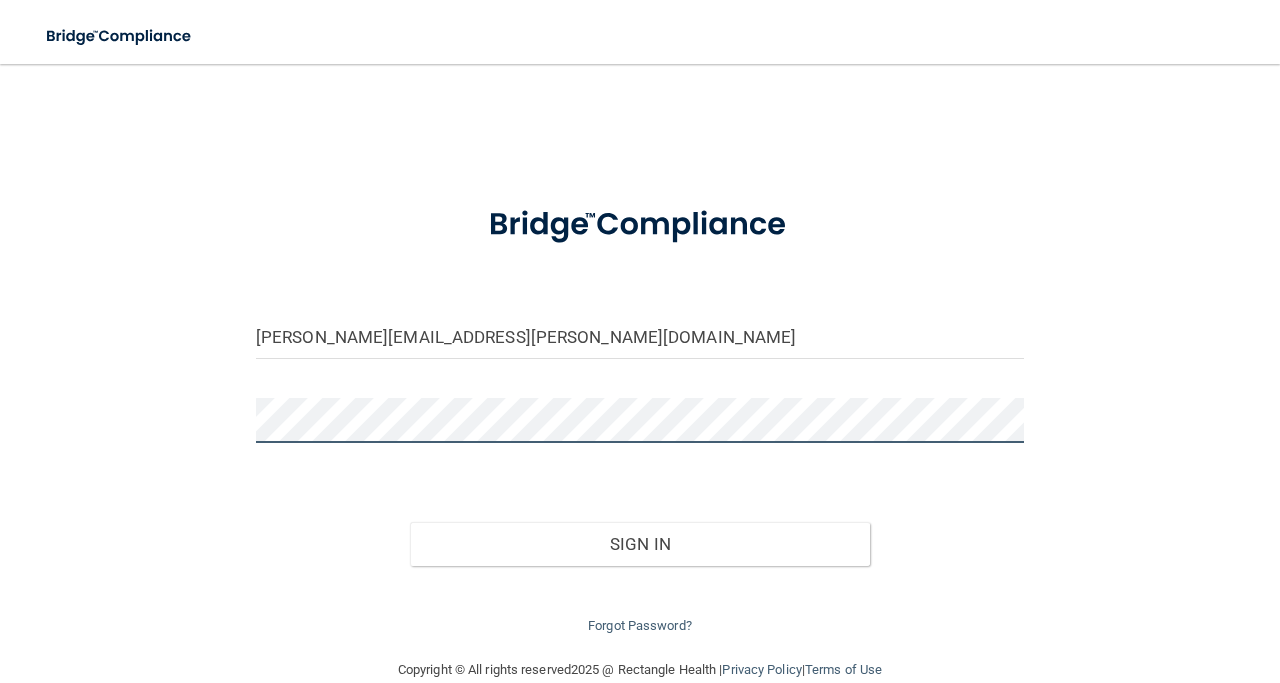 click on "Sign In" at bounding box center [640, 544] 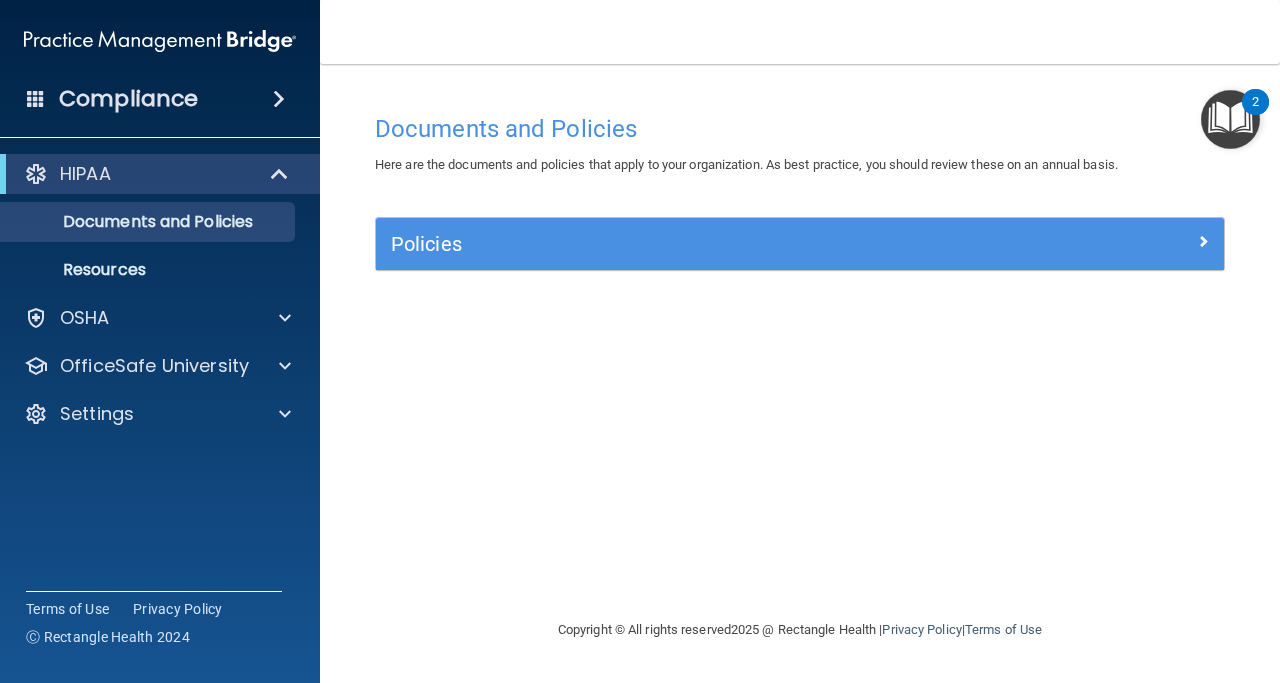 click at bounding box center [1230, 119] 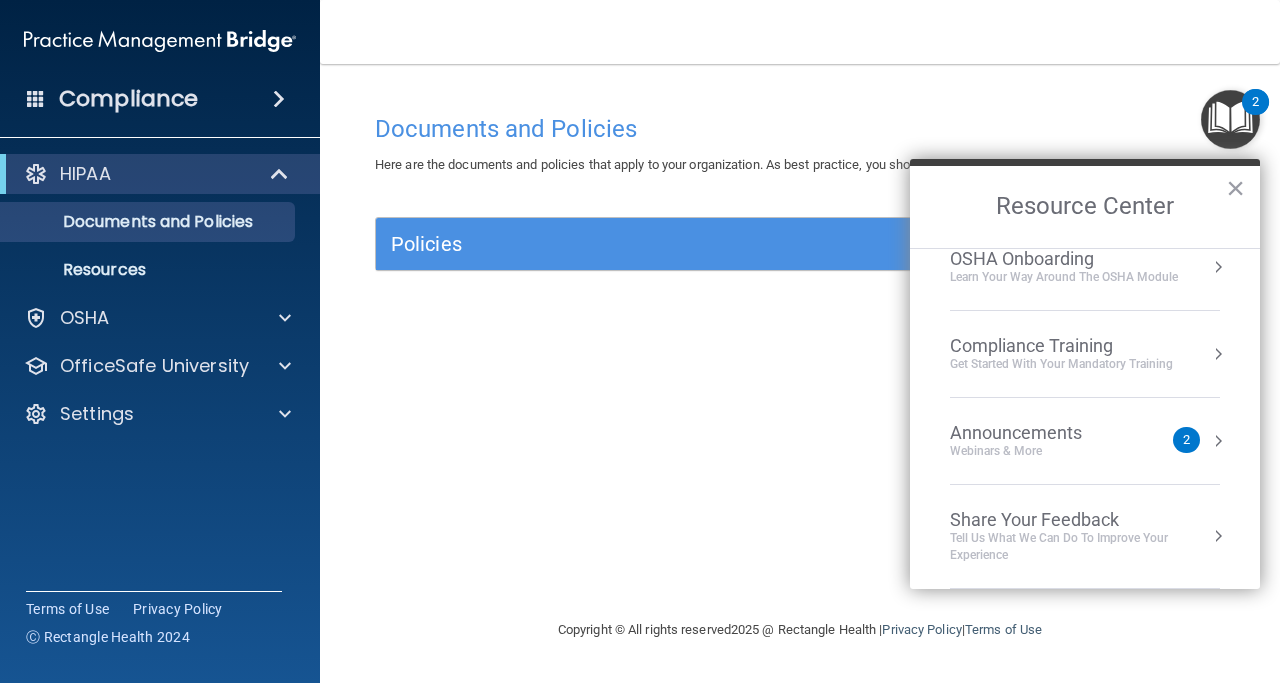 scroll, scrollTop: 0, scrollLeft: 0, axis: both 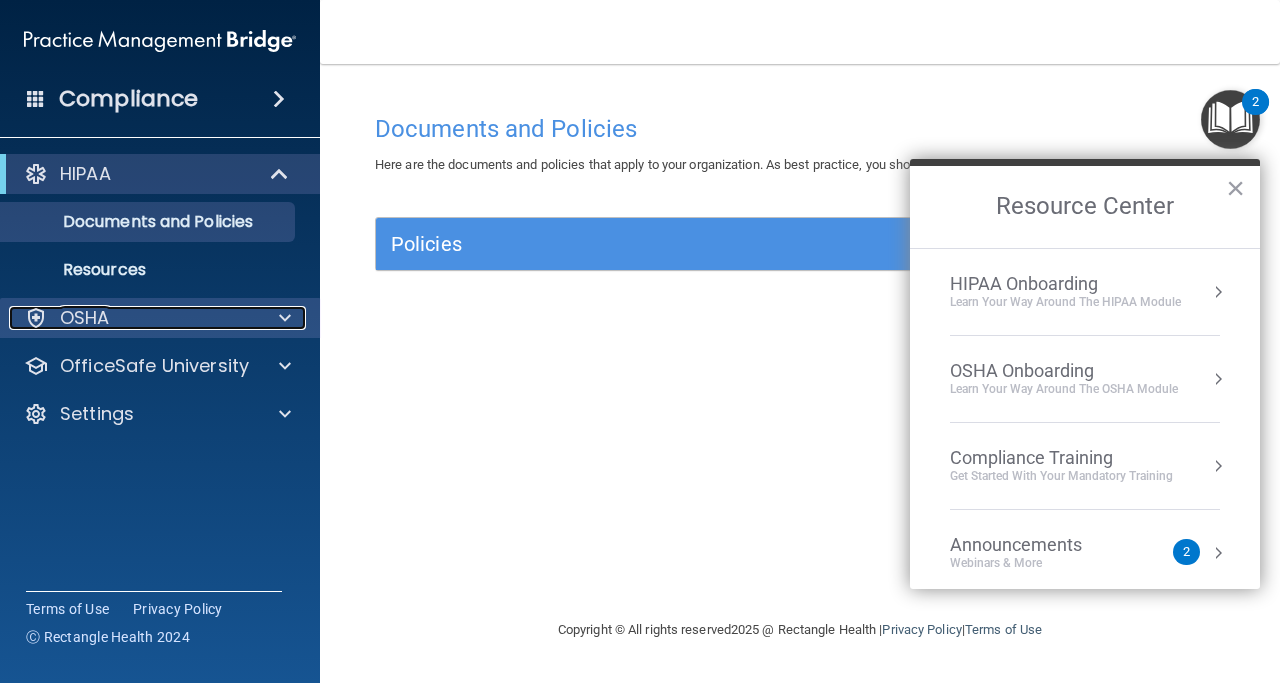 click at bounding box center (285, 318) 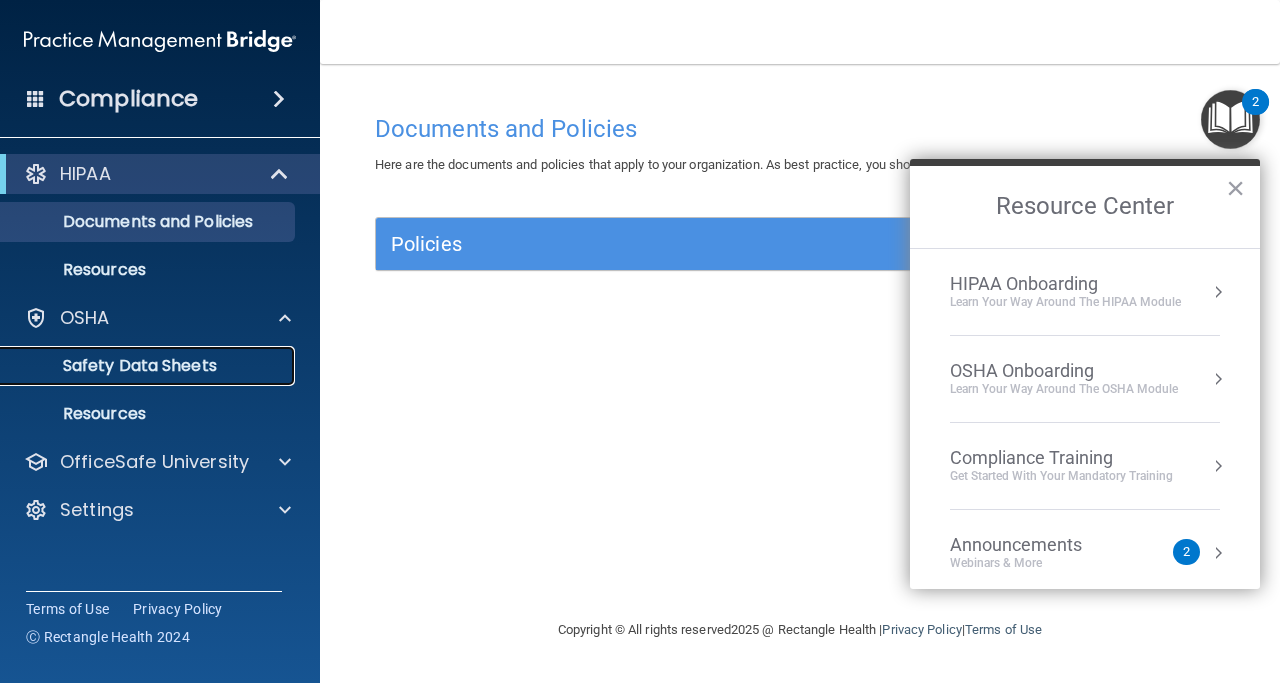 click on "Safety Data Sheets" at bounding box center (149, 366) 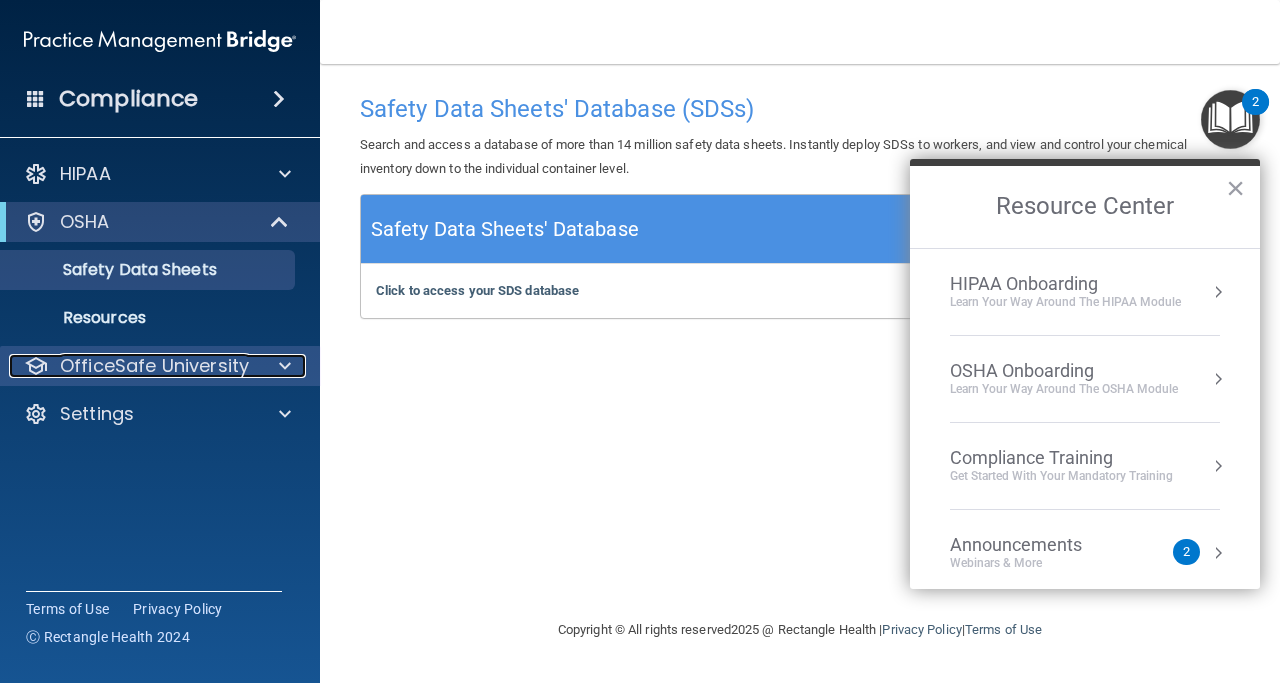 click at bounding box center [285, 366] 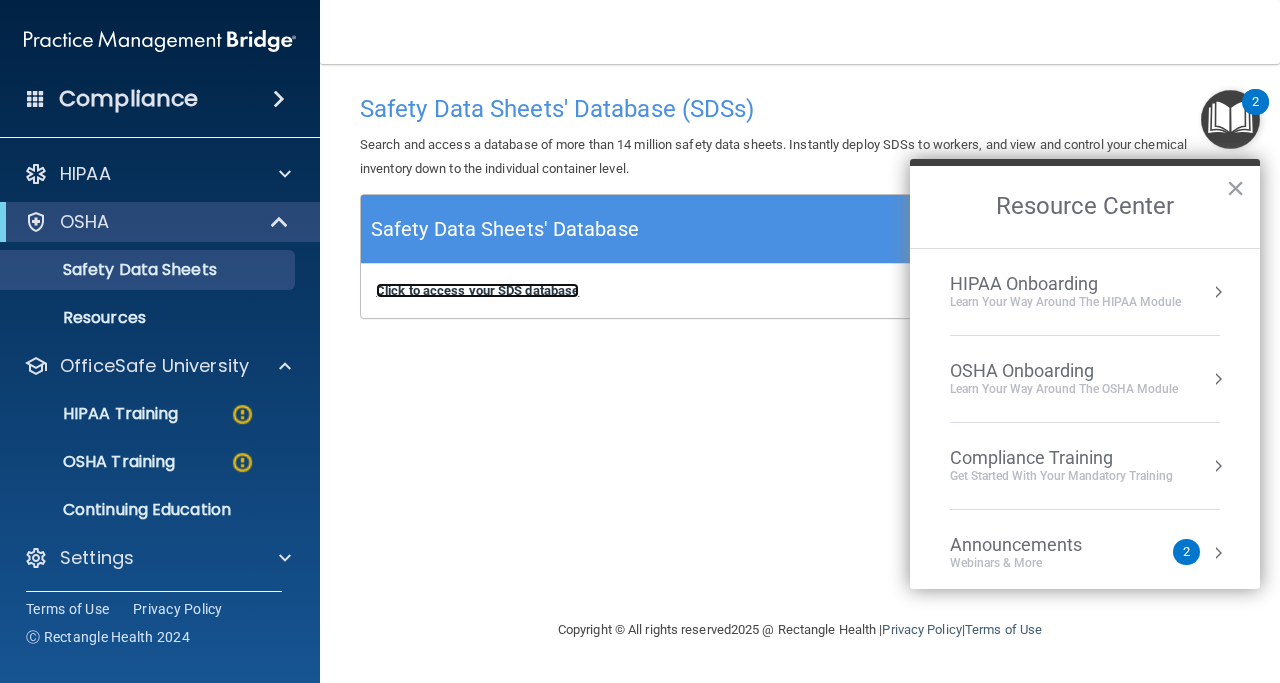 click on "Click to access your SDS database" at bounding box center [477, 290] 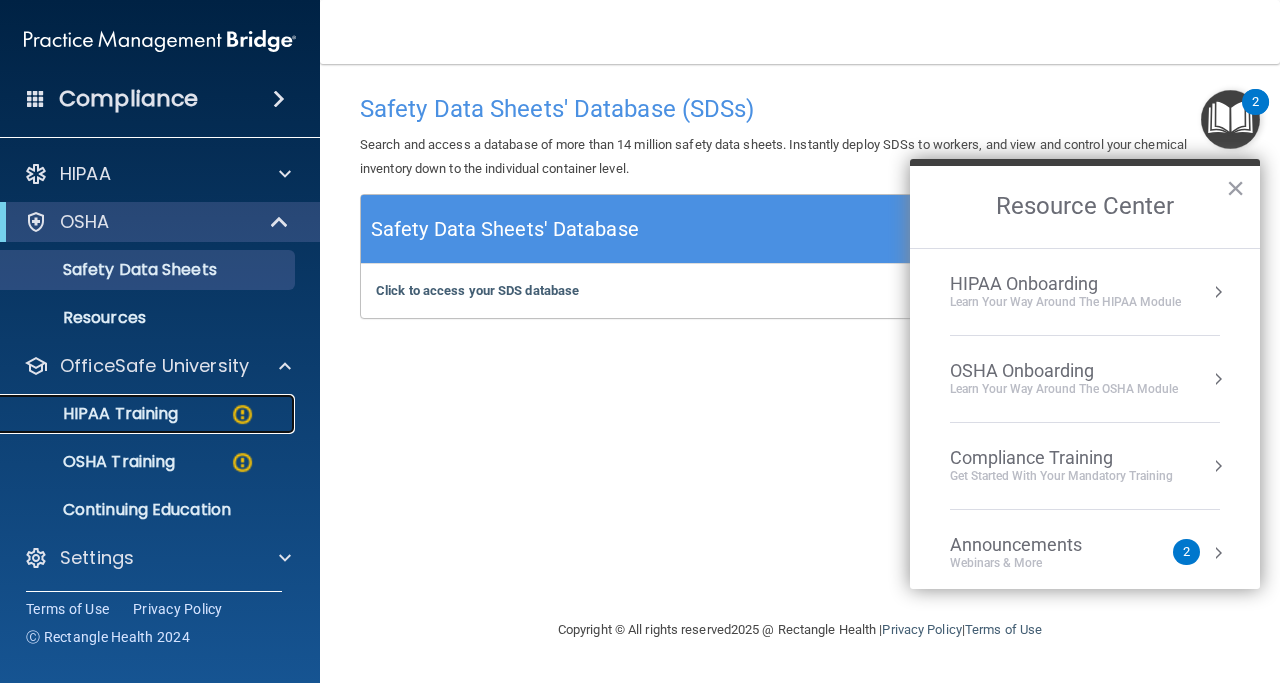 click on "HIPAA Training" at bounding box center [95, 414] 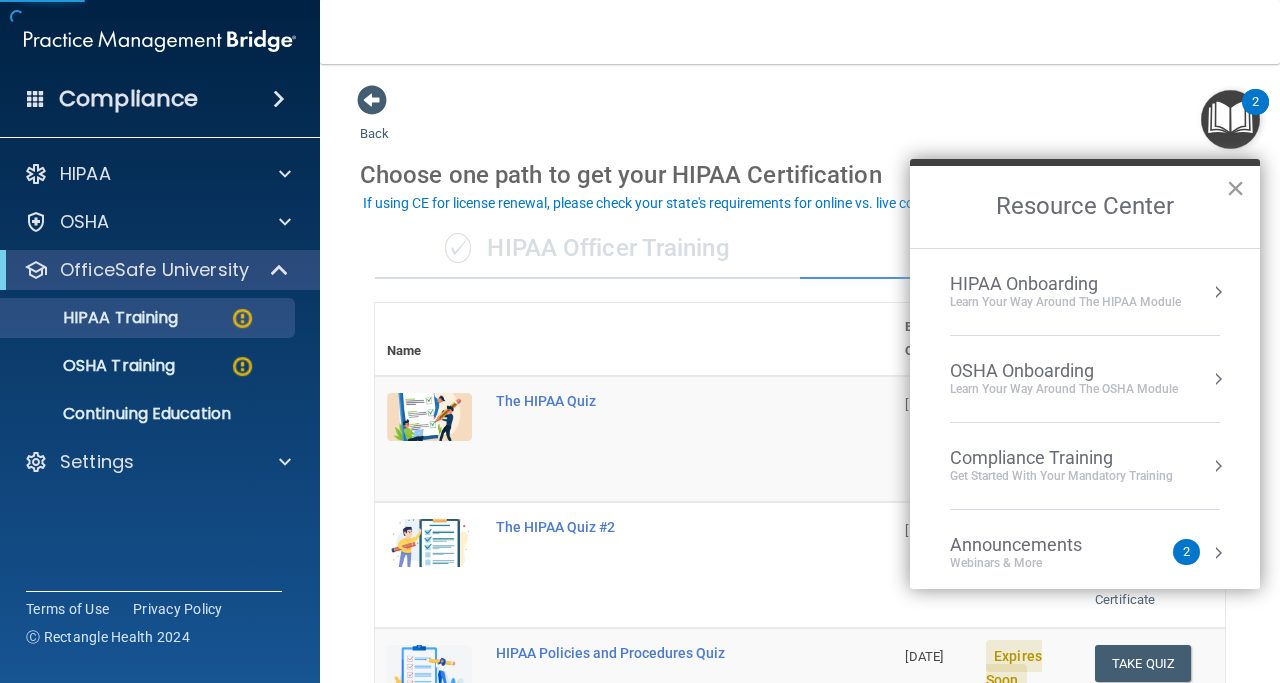 click on "×" at bounding box center [1235, 188] 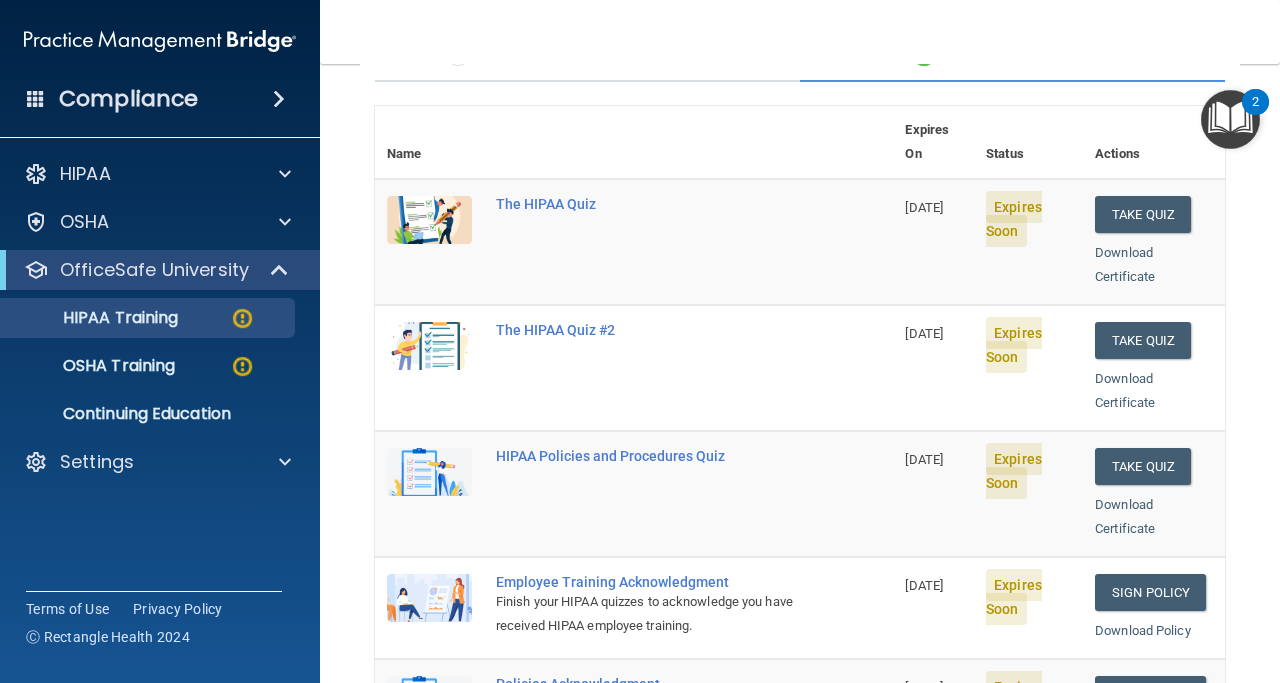 scroll, scrollTop: 205, scrollLeft: 0, axis: vertical 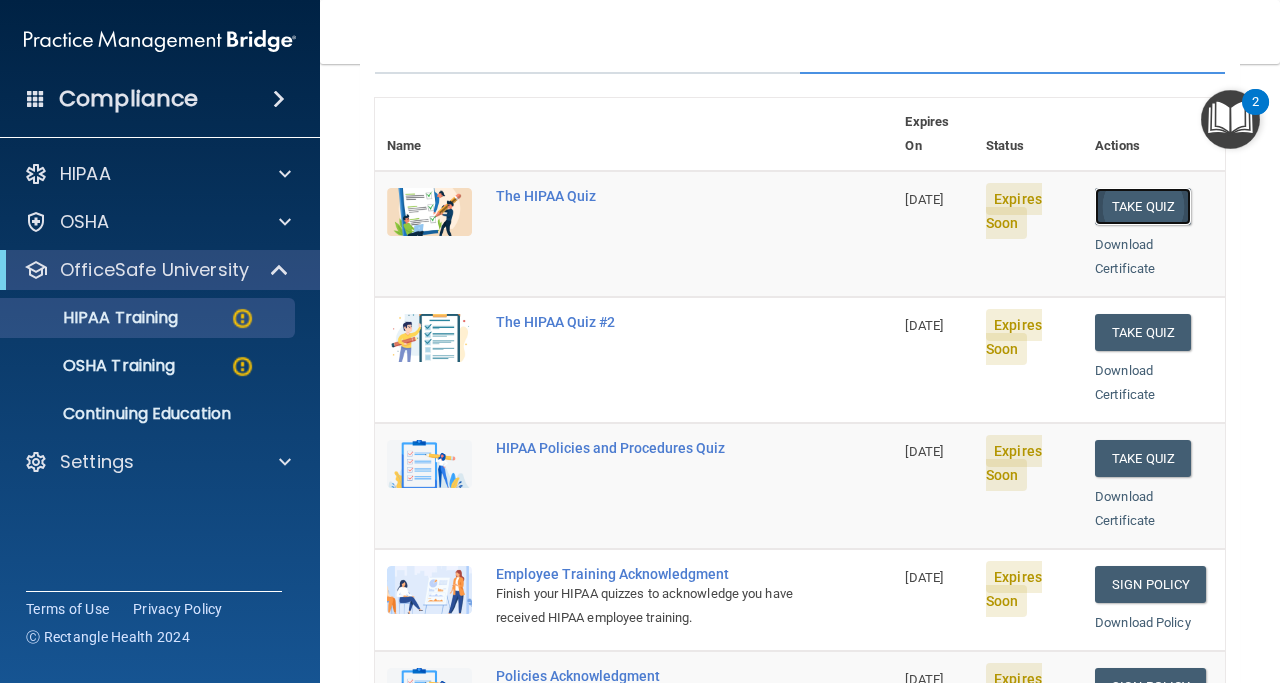 click on "Take Quiz" at bounding box center [1143, 206] 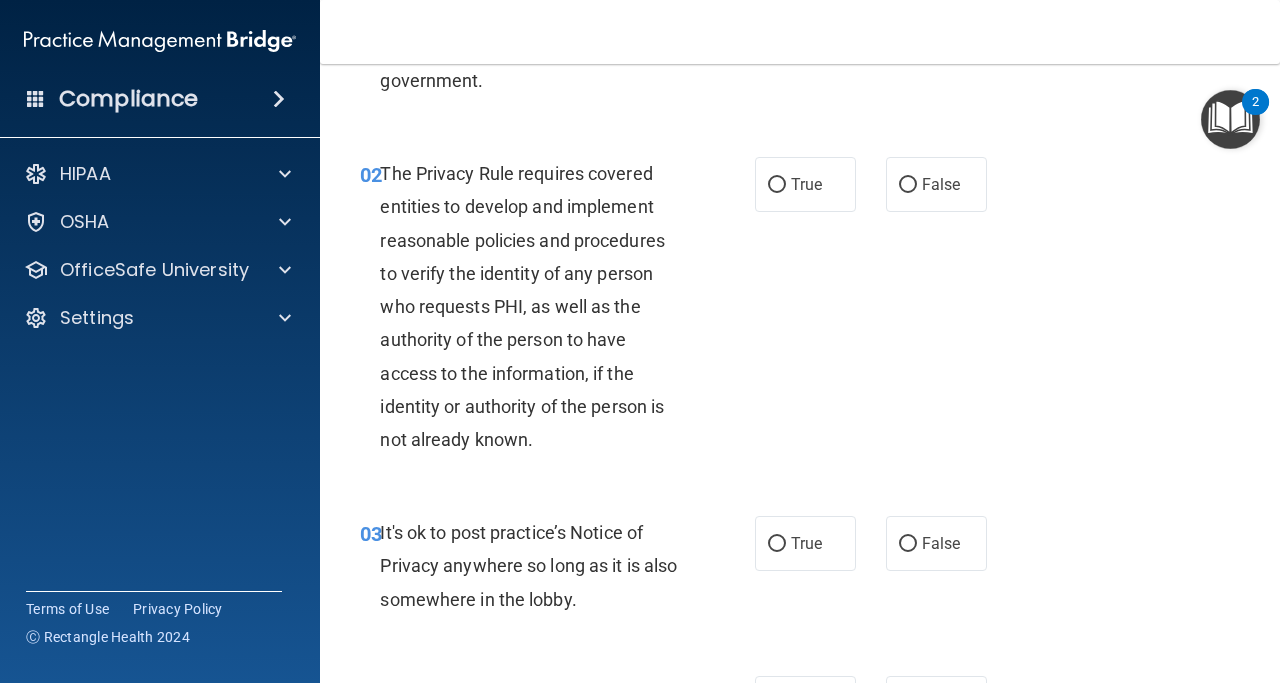 scroll, scrollTop: 197, scrollLeft: 0, axis: vertical 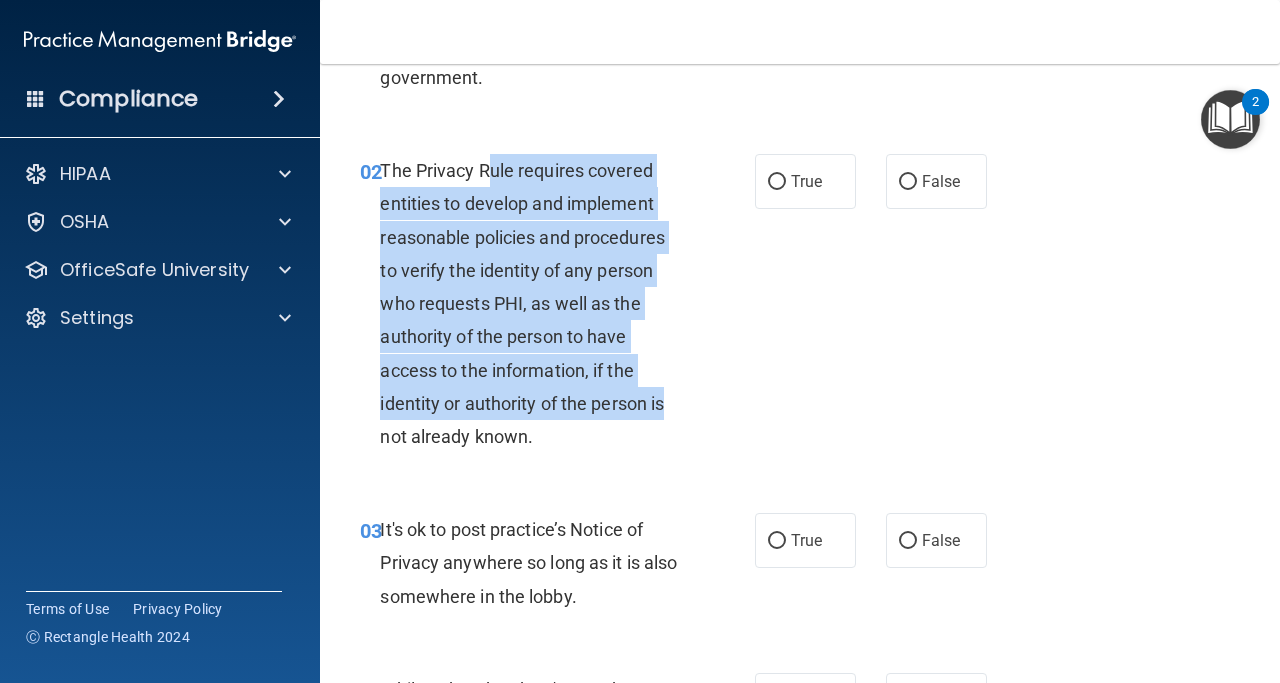 drag, startPoint x: 489, startPoint y: 169, endPoint x: 665, endPoint y: 427, distance: 312.31393 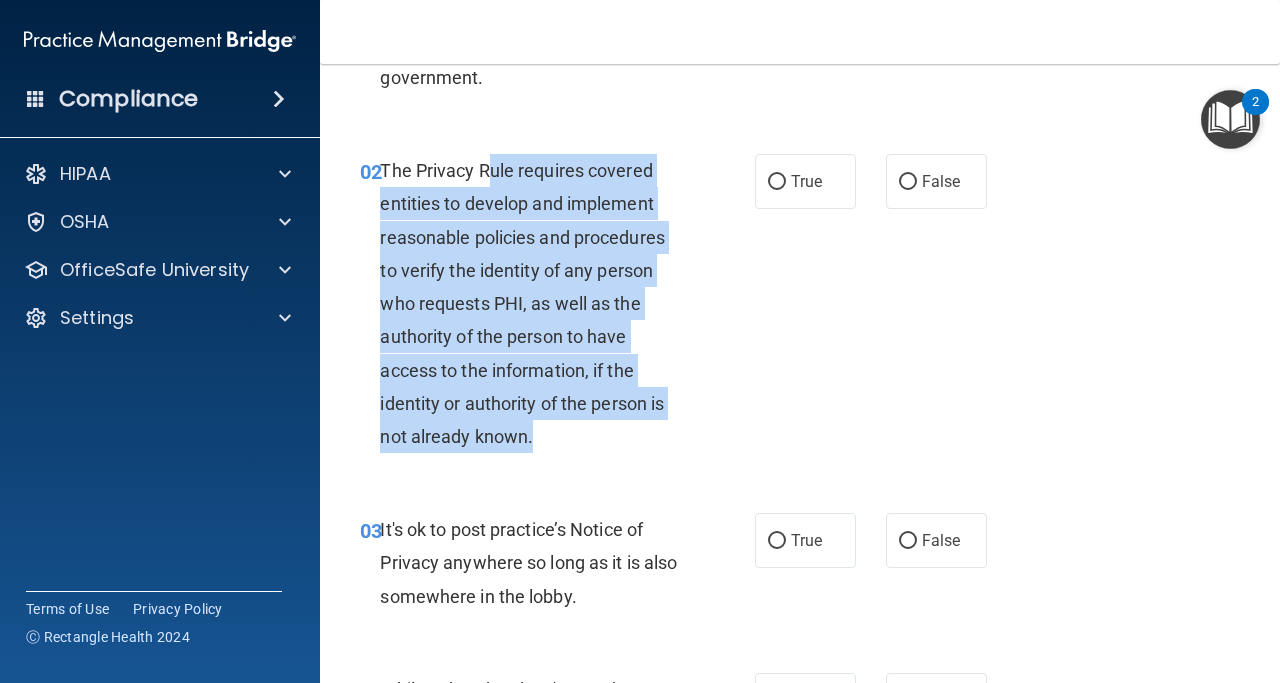 click on "The Privacy Rule requires covered entities to develop and implement reasonable policies and procedures to verify the identity of any person who requests PHI, as well as the authority of the person to have access to the information, if the identity or authority of the person is not already known." at bounding box center [539, 303] 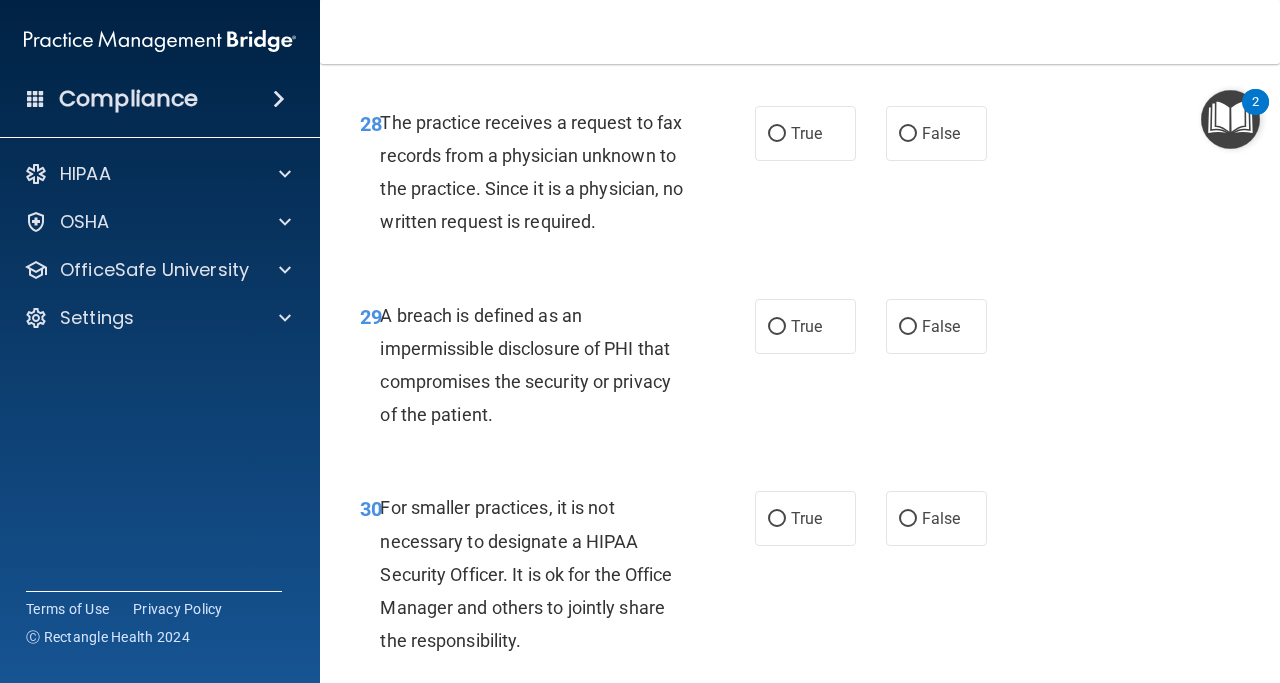 scroll, scrollTop: 5800, scrollLeft: 0, axis: vertical 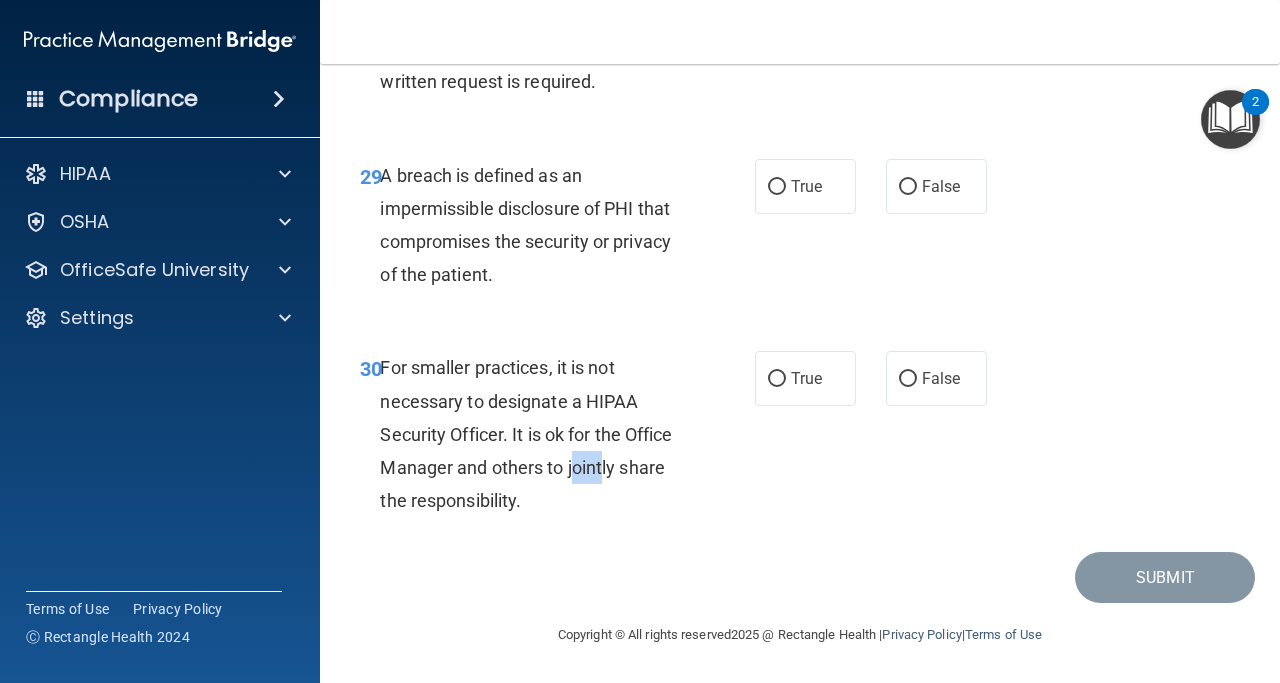 drag, startPoint x: 572, startPoint y: 465, endPoint x: 603, endPoint y: 480, distance: 34.43835 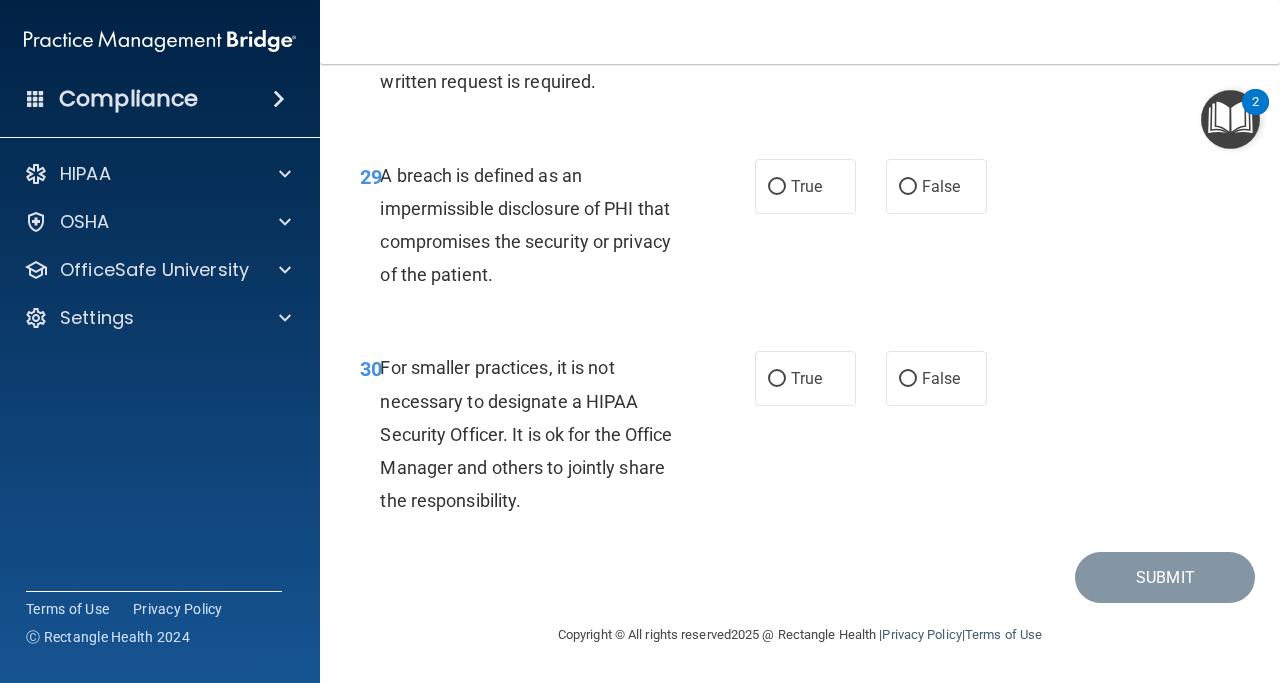 click on "30       For smaller practices, it is not necessary to designate a HIPAA Security Officer.  It is ok for the Office Manager and others to jointly share the responsibility." at bounding box center [557, 439] 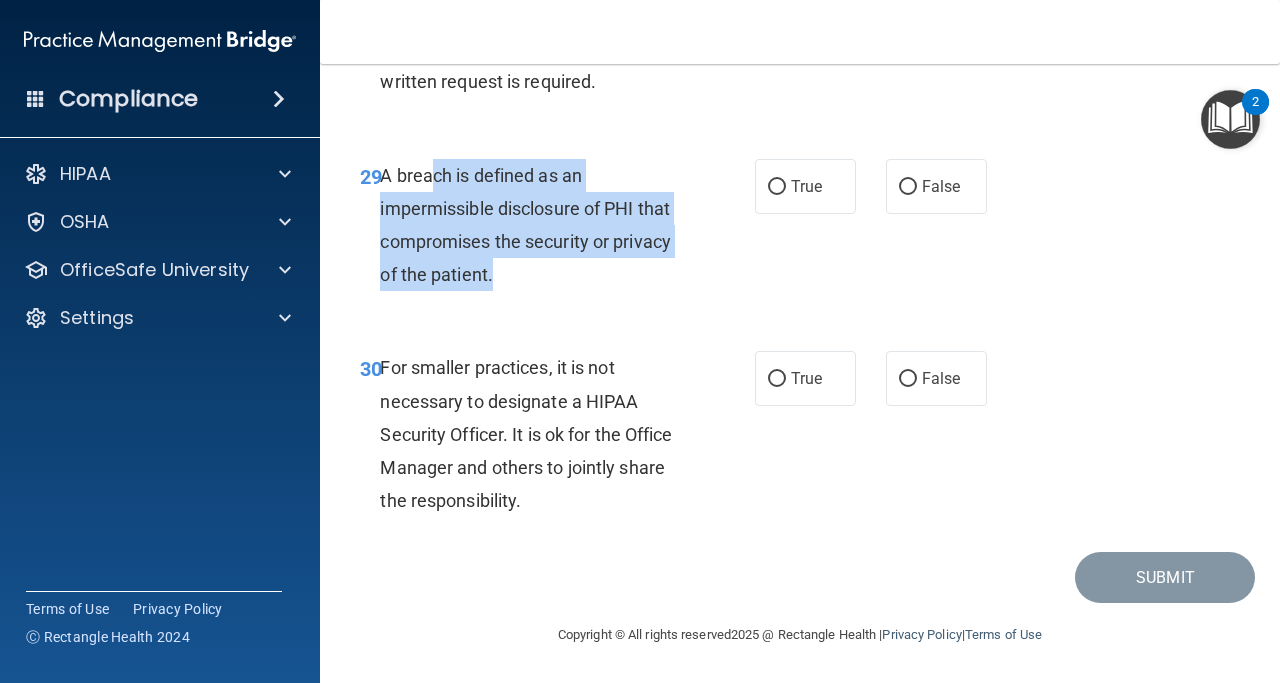drag, startPoint x: 428, startPoint y: 172, endPoint x: 619, endPoint y: 290, distance: 224.51057 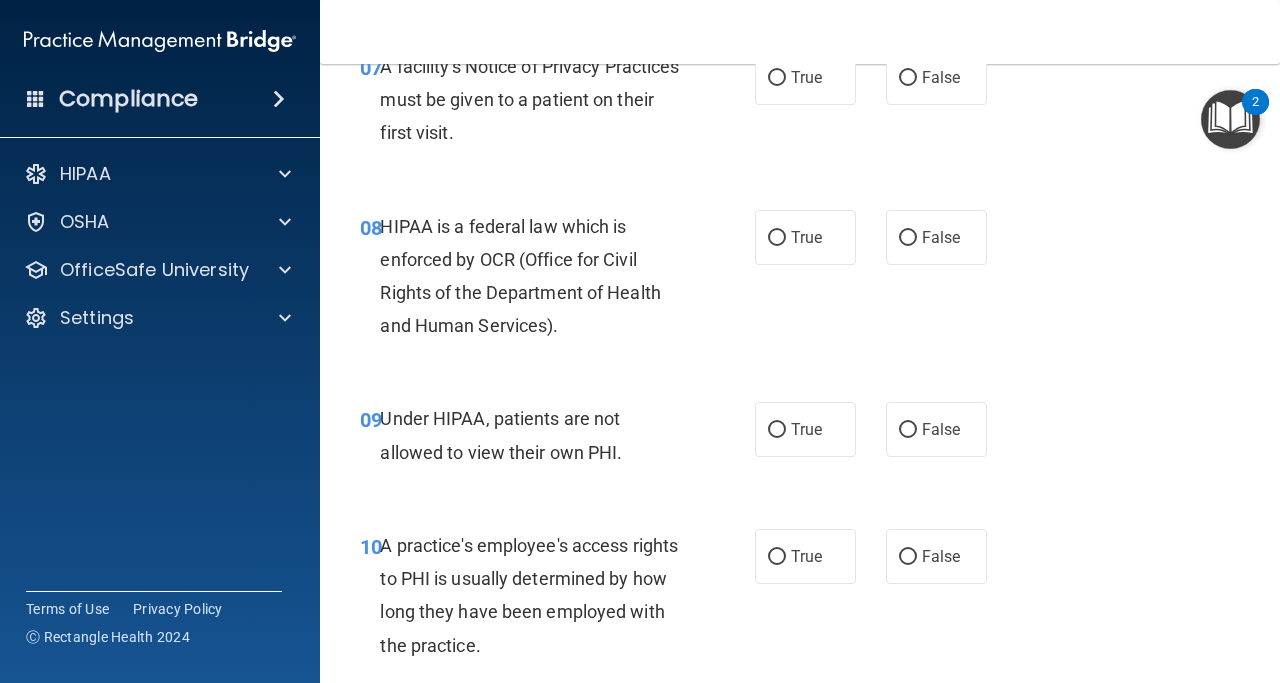 scroll, scrollTop: 0, scrollLeft: 0, axis: both 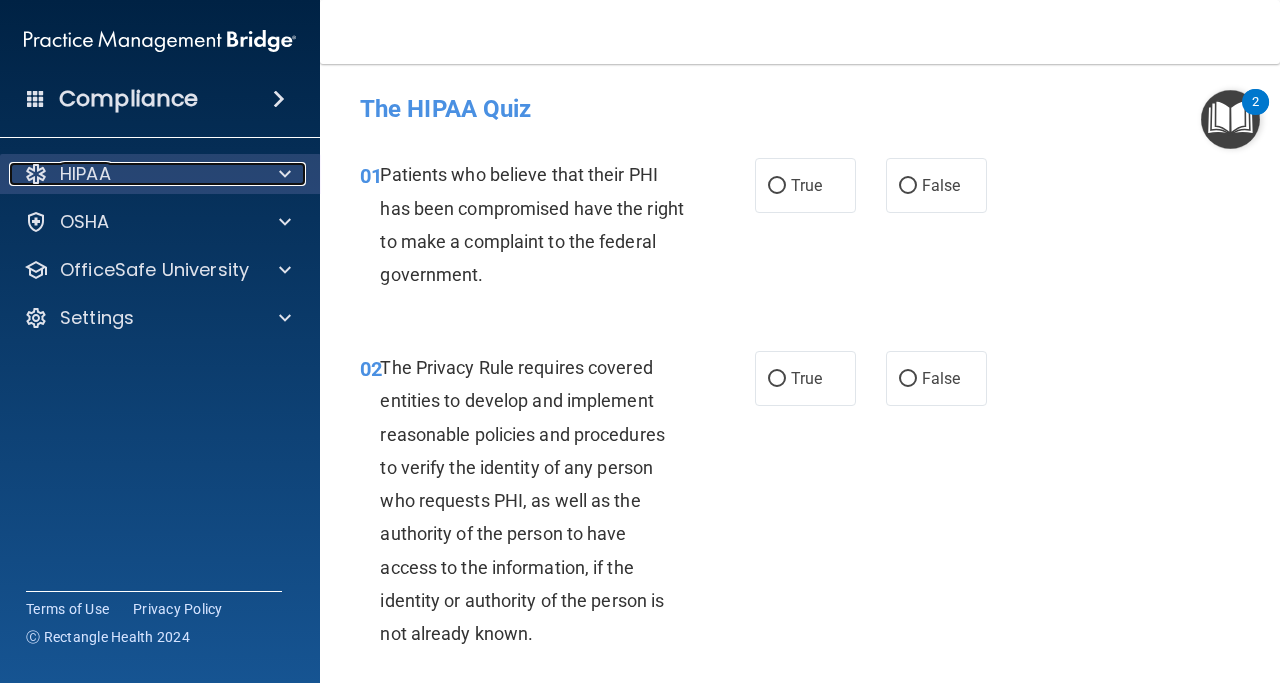 click at bounding box center (285, 174) 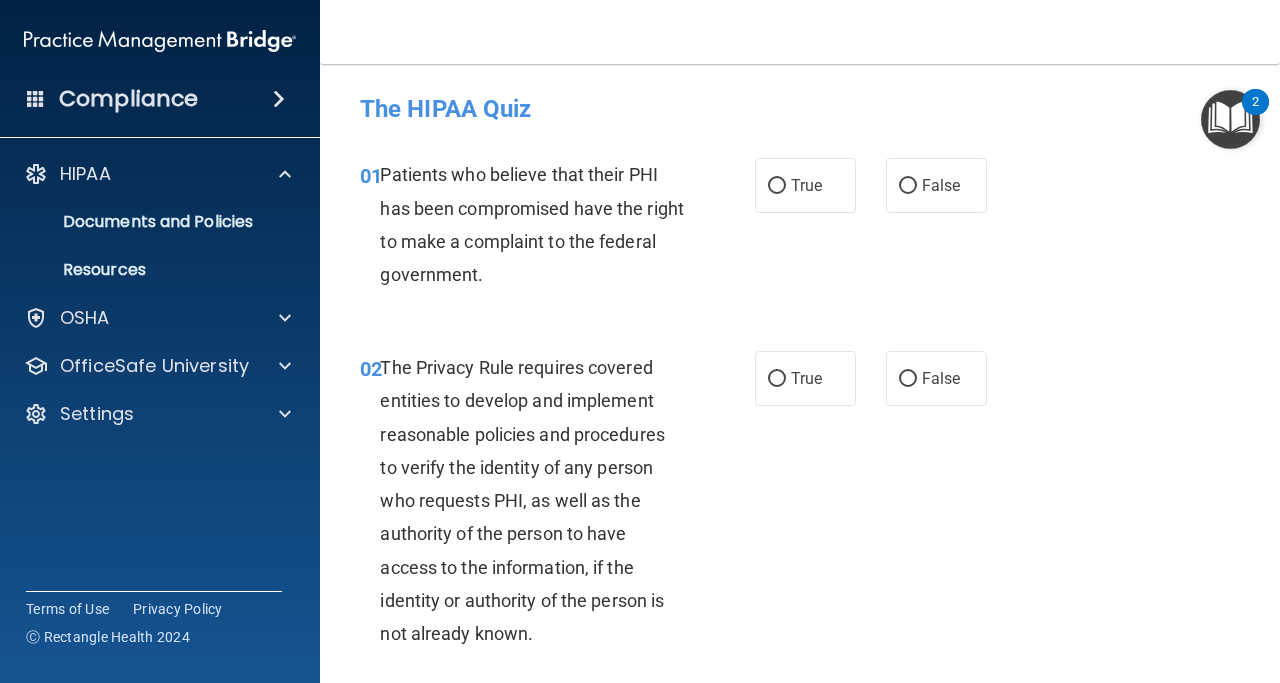 click at bounding box center [36, 98] 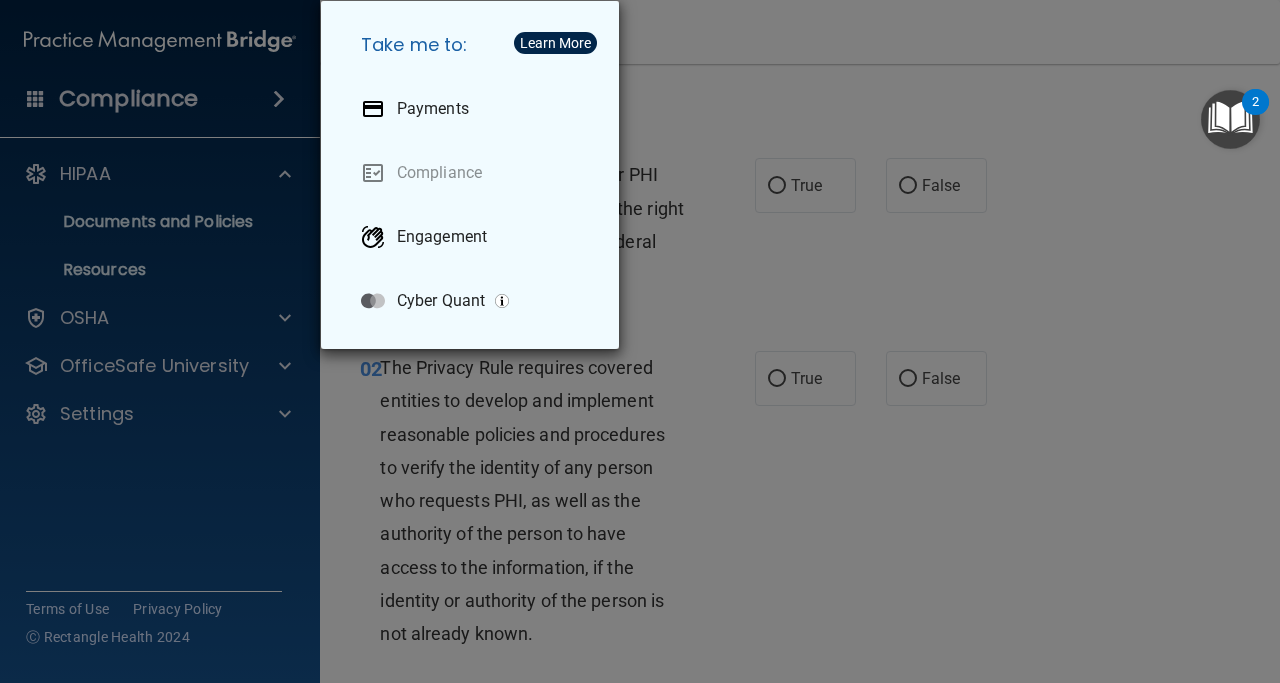 click on "Take me to:             Payments                   Compliance                     Engagement                     Cyber Quant" at bounding box center [640, 341] 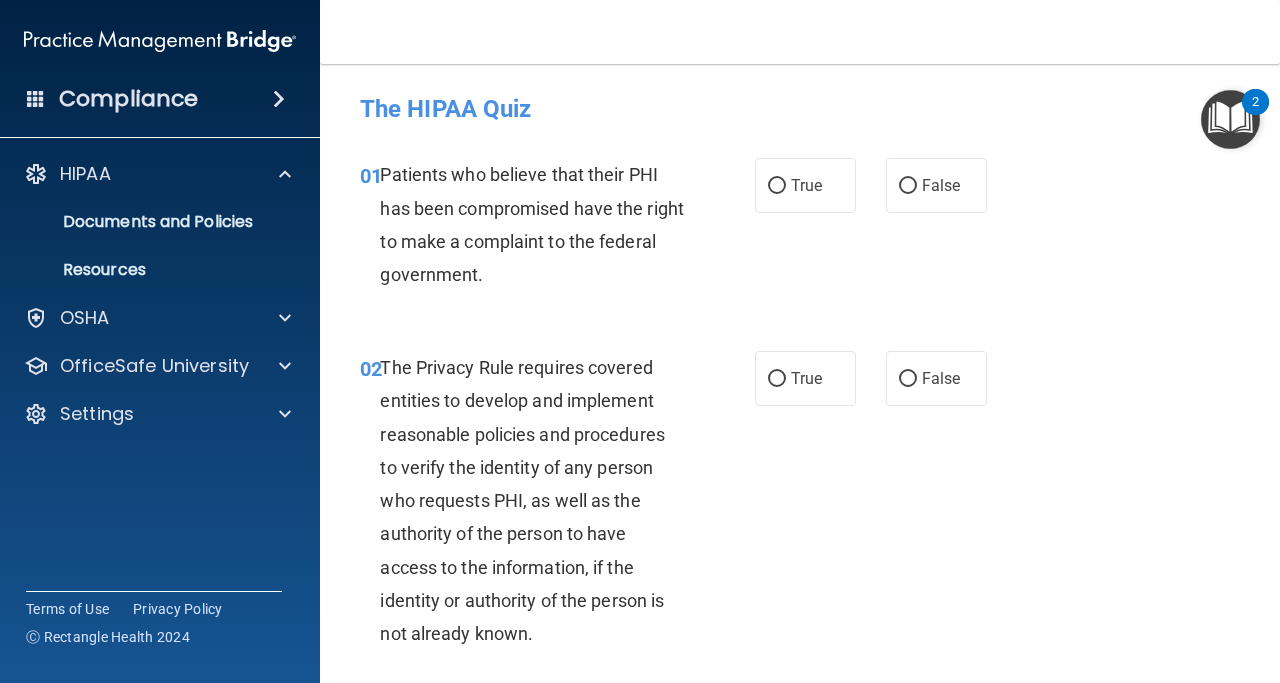 click on "Compliance" at bounding box center (128, 99) 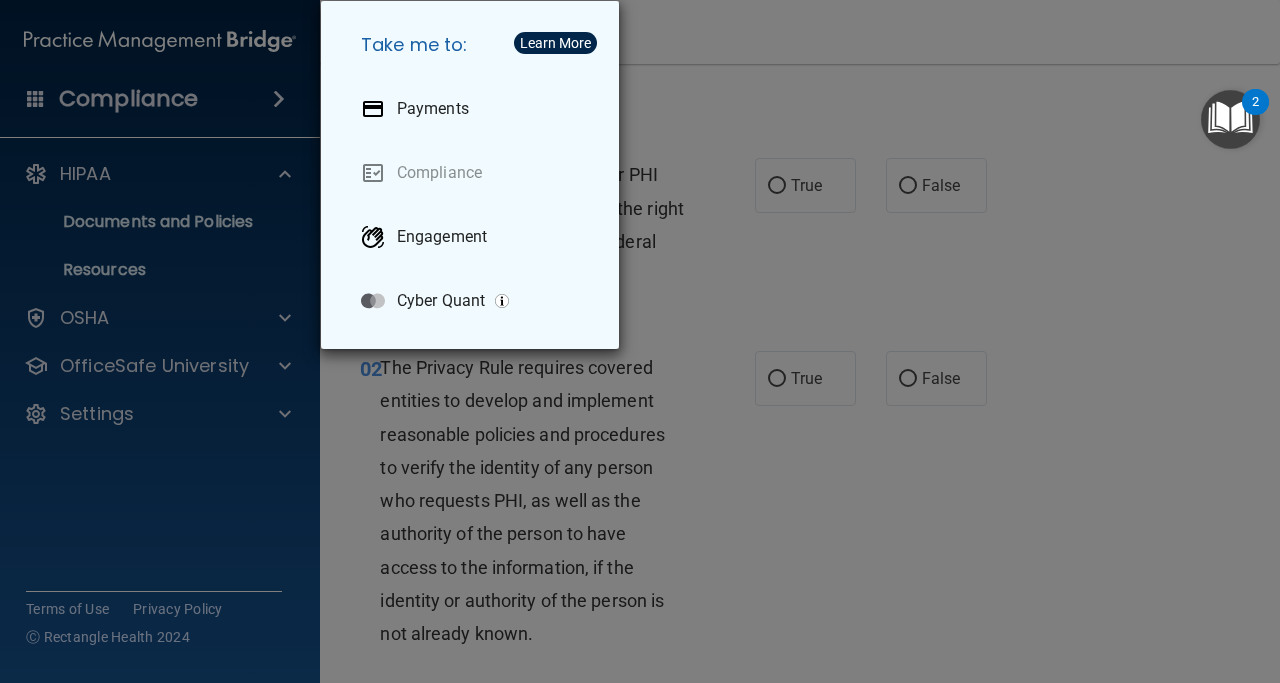 click on "Take me to:             Payments                   Compliance                     Engagement                     Cyber Quant" at bounding box center (640, 341) 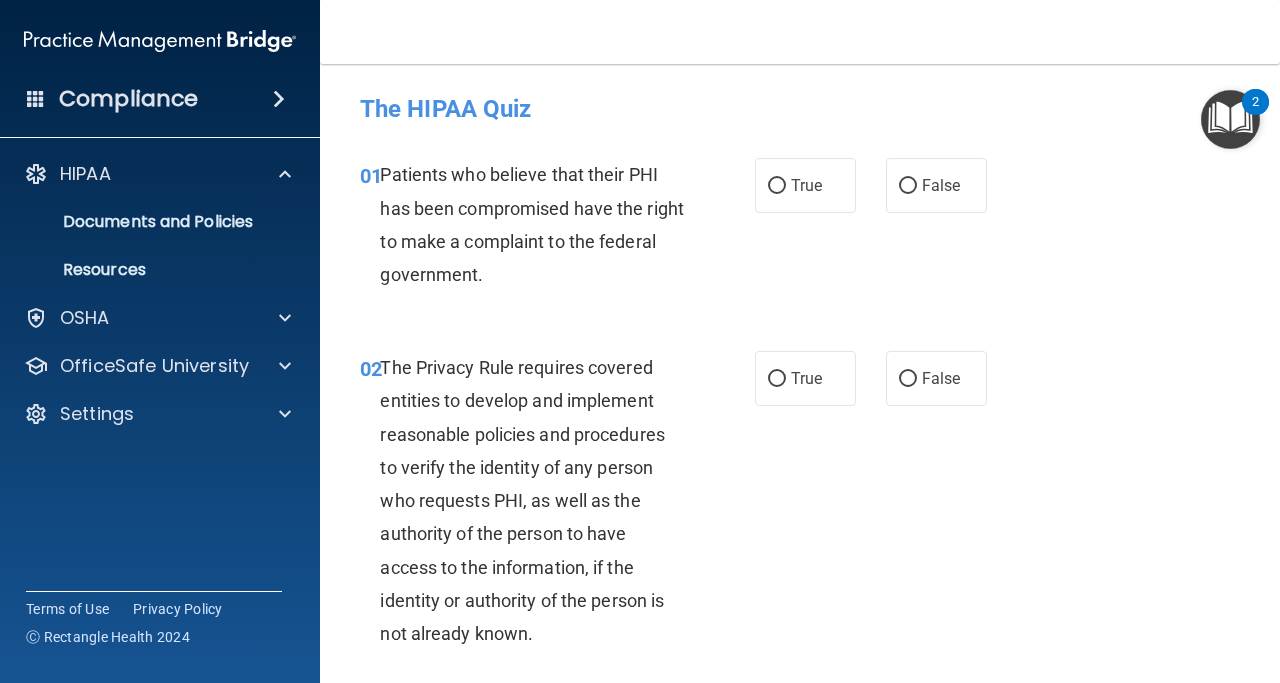 click on "2" at bounding box center (1255, 115) 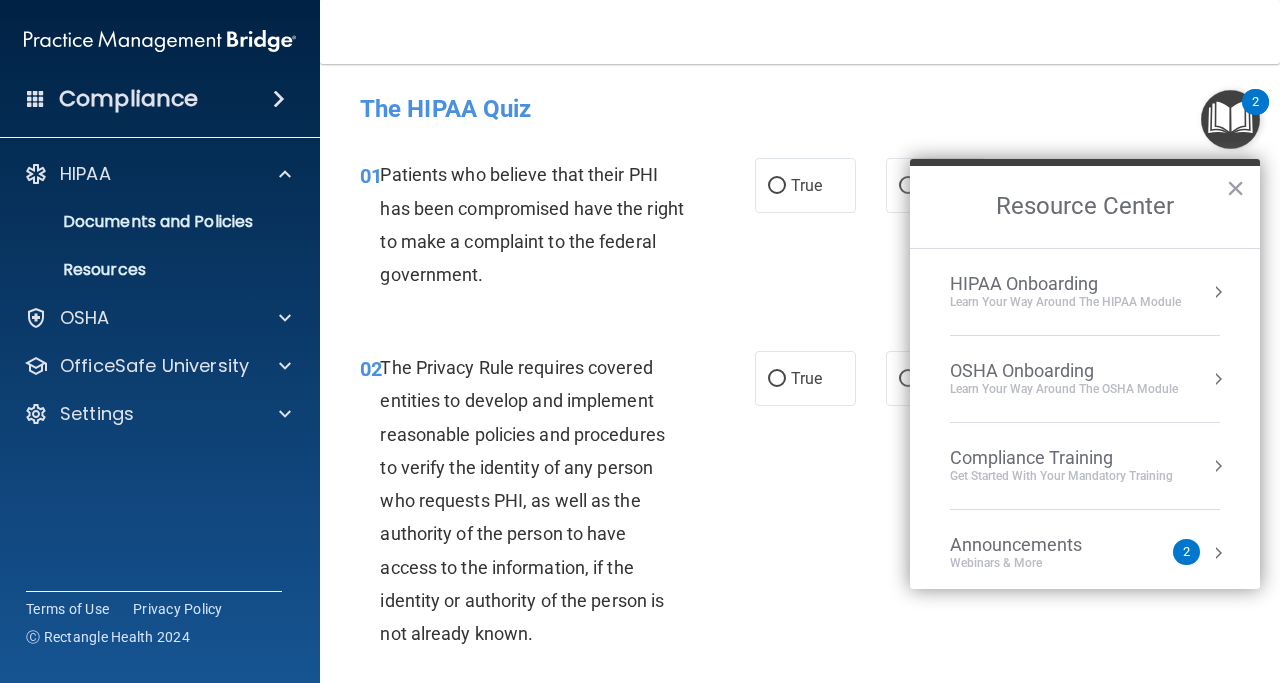 click on "HIPAA Onboarding" at bounding box center (1065, 284) 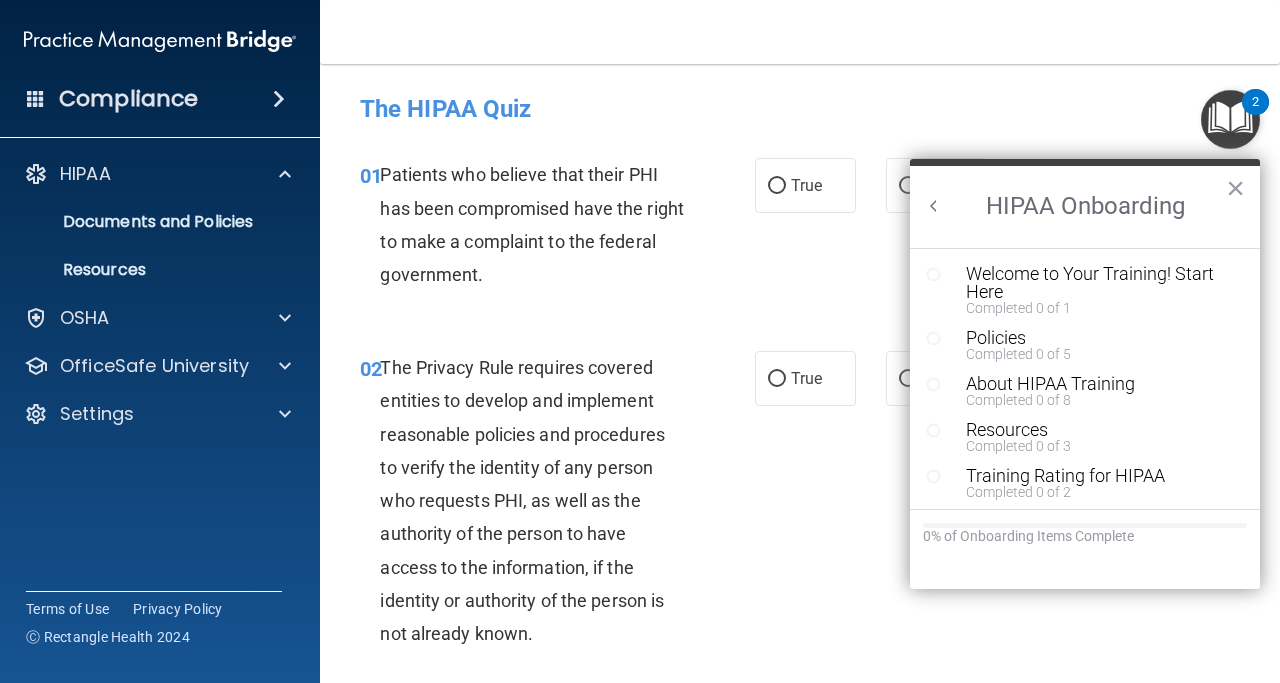 scroll, scrollTop: 0, scrollLeft: 0, axis: both 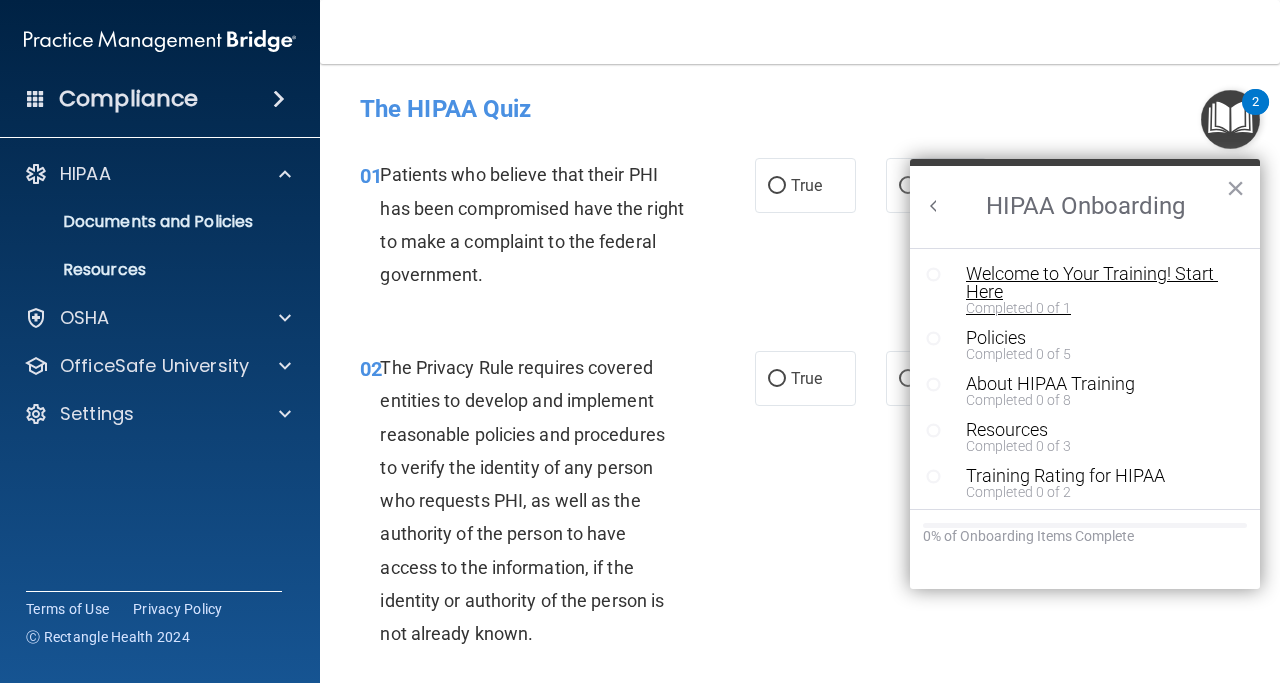click on "Welcome to Your Training! Start Here" at bounding box center (1100, 283) 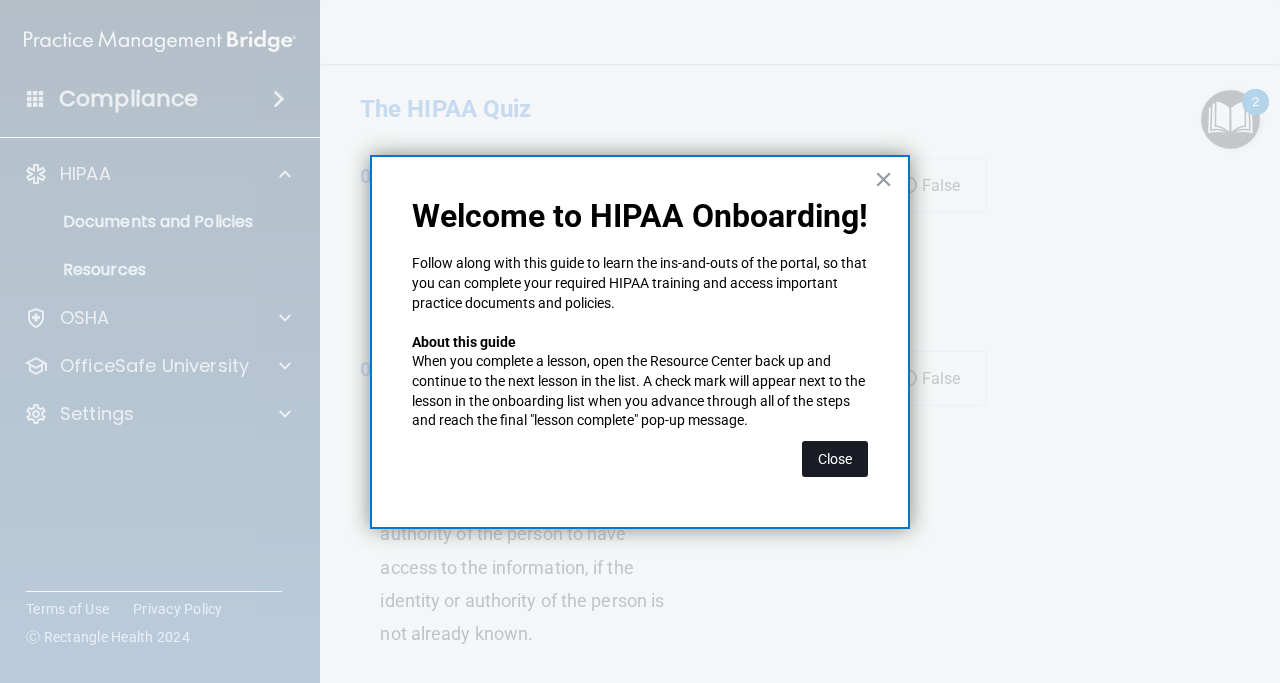 click on "Close" at bounding box center [835, 459] 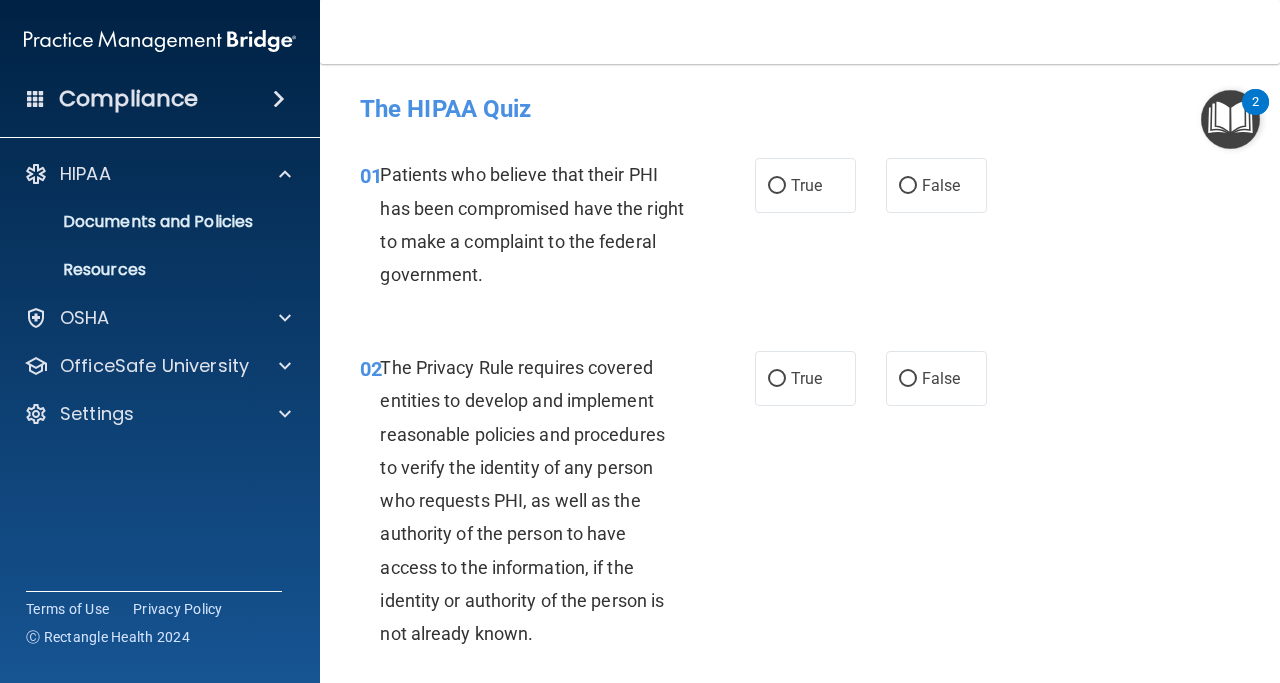click at bounding box center [1230, 119] 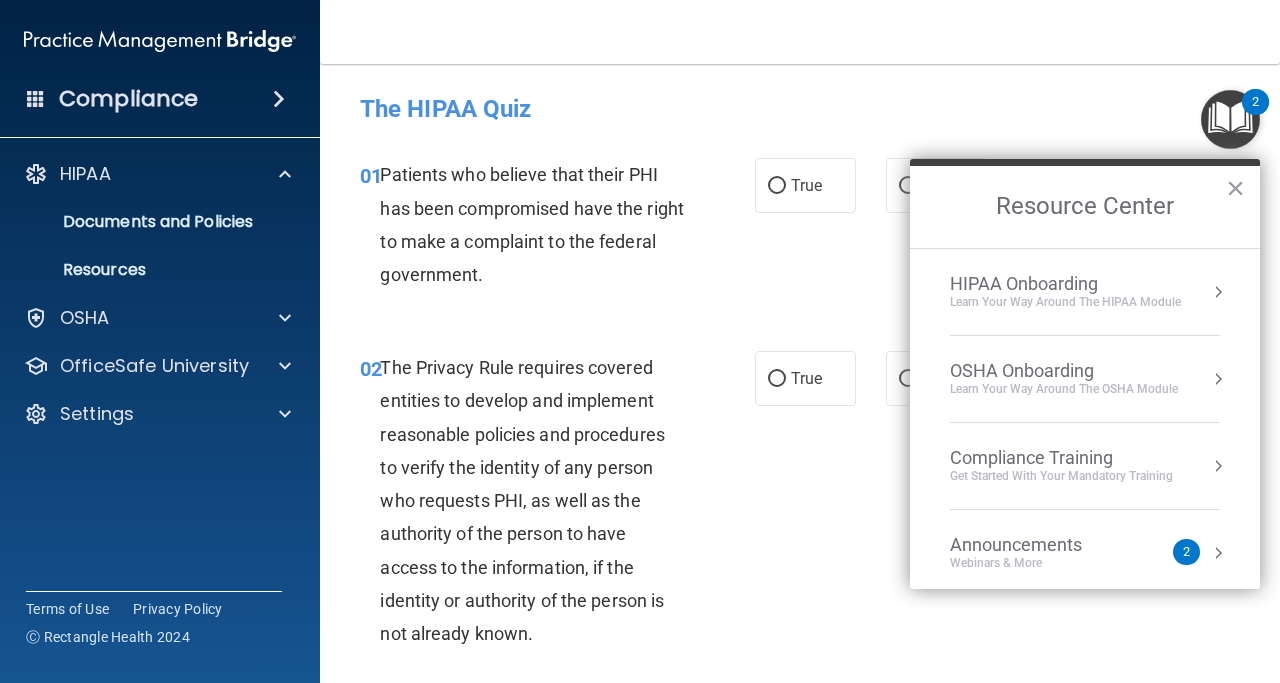 click at bounding box center [1218, 292] 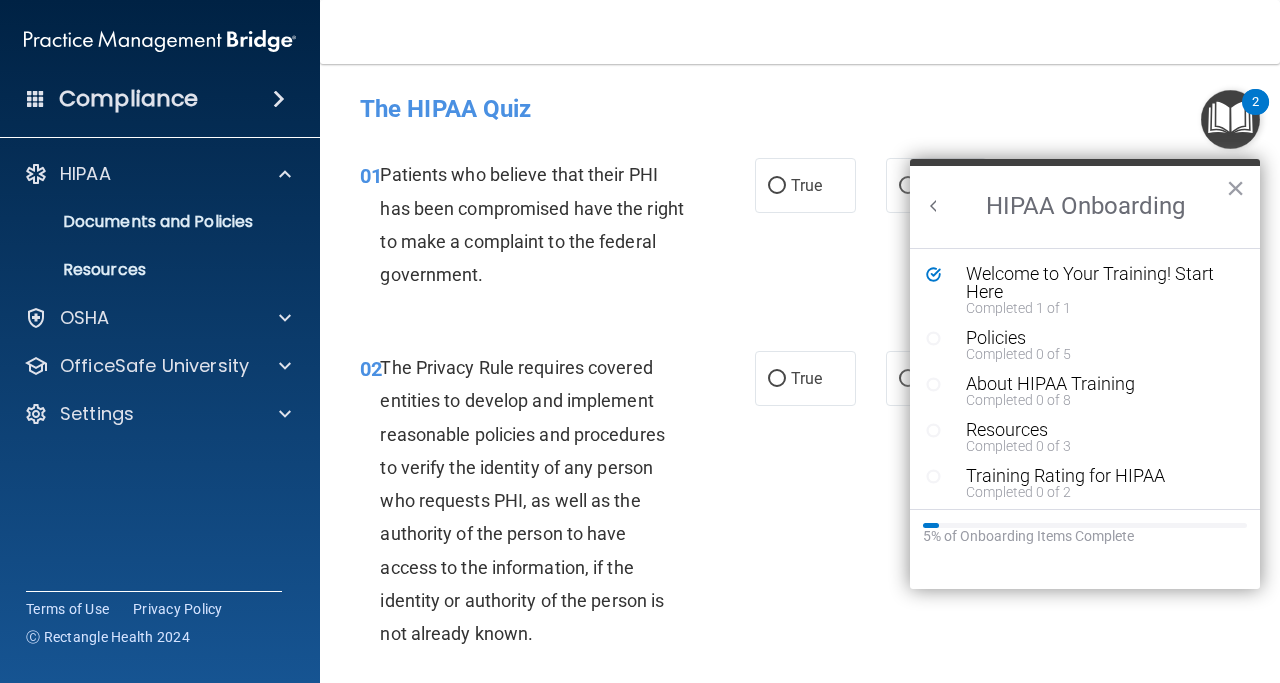 scroll, scrollTop: 0, scrollLeft: 0, axis: both 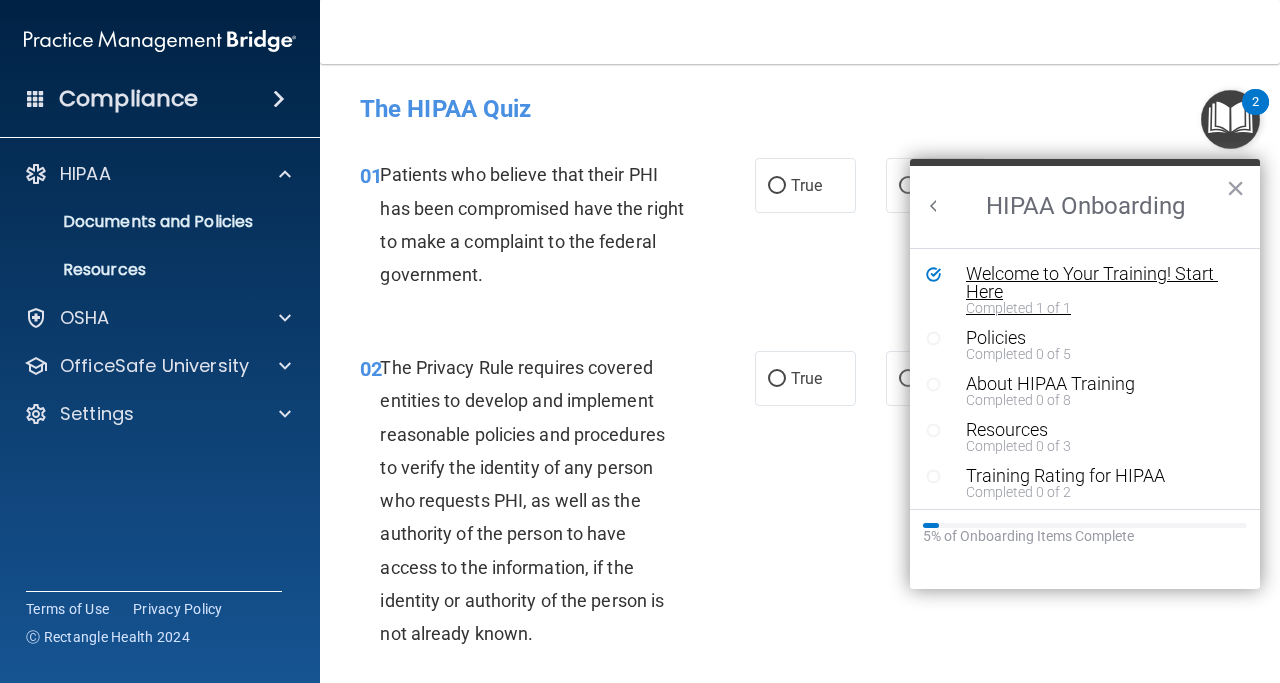 click on "Welcome to Your Training! Start Here" at bounding box center [1100, 283] 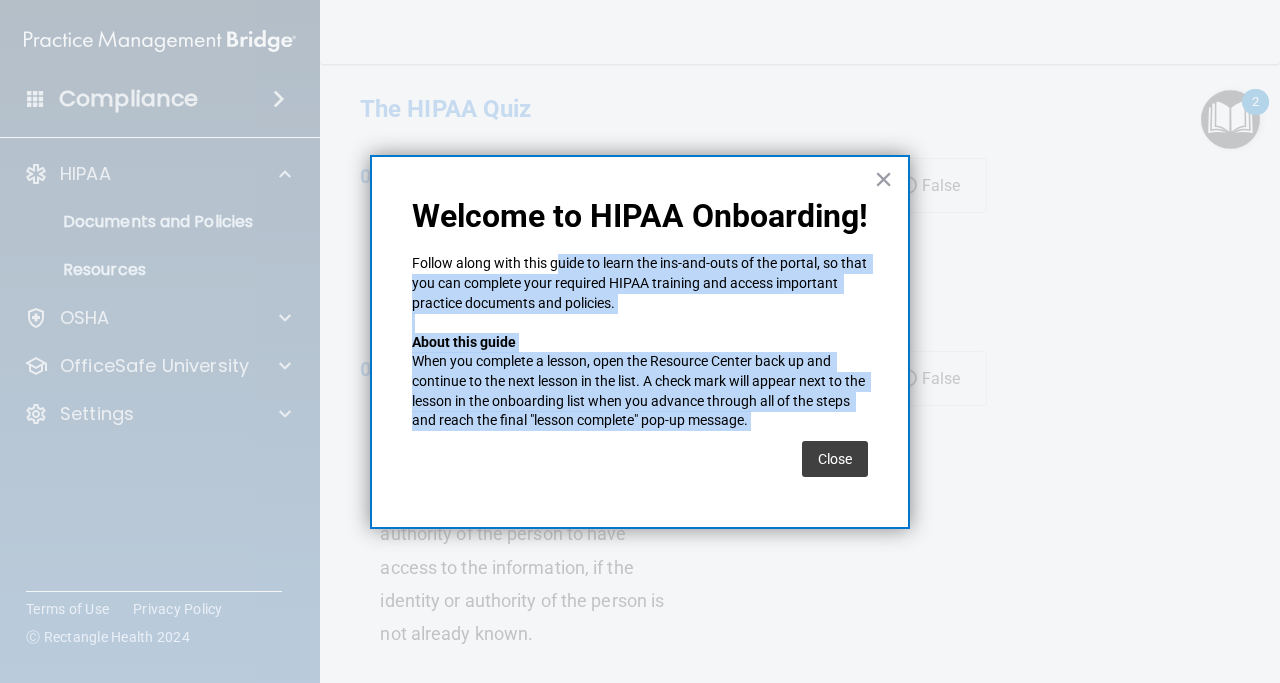 drag, startPoint x: 555, startPoint y: 263, endPoint x: 816, endPoint y: 436, distance: 313.12936 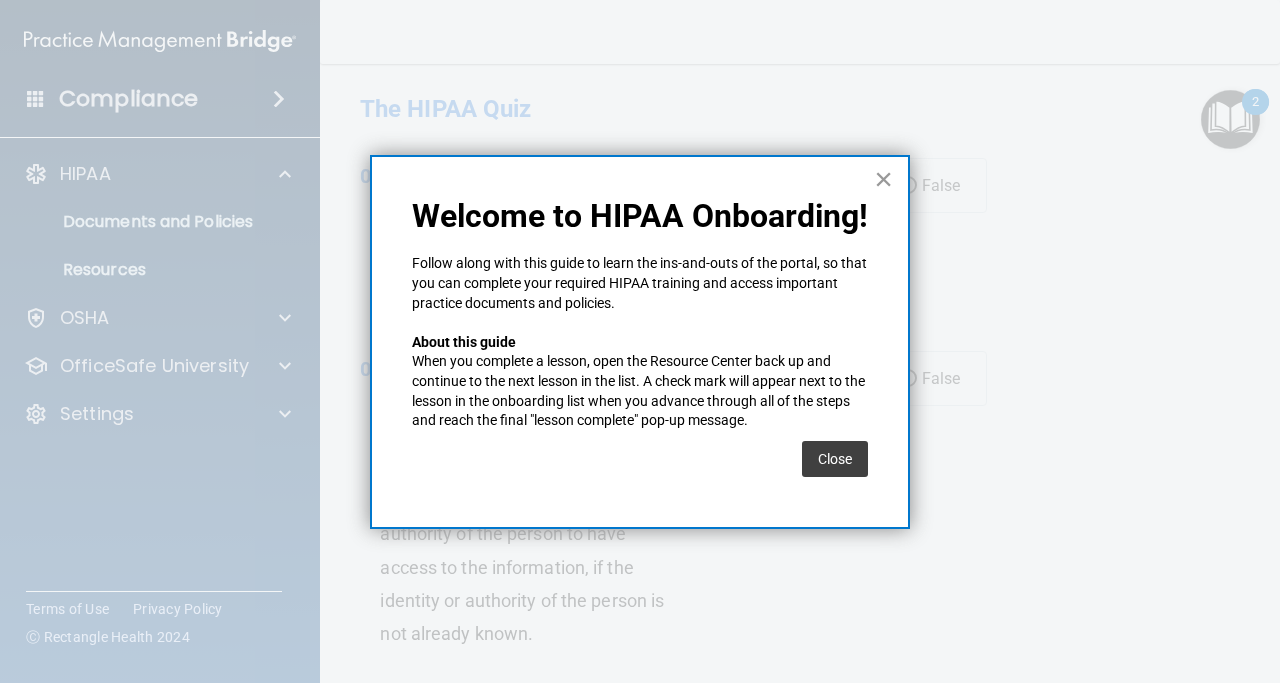 click on "×" at bounding box center (883, 179) 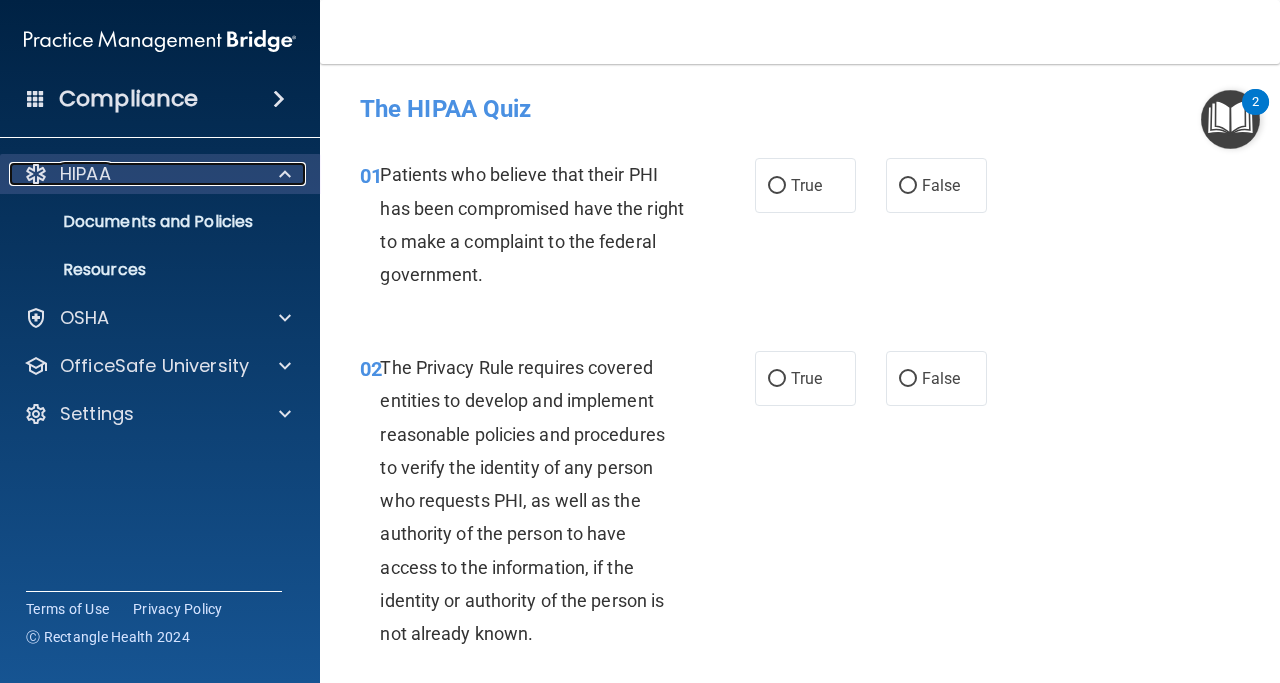 click on "HIPAA" at bounding box center [85, 174] 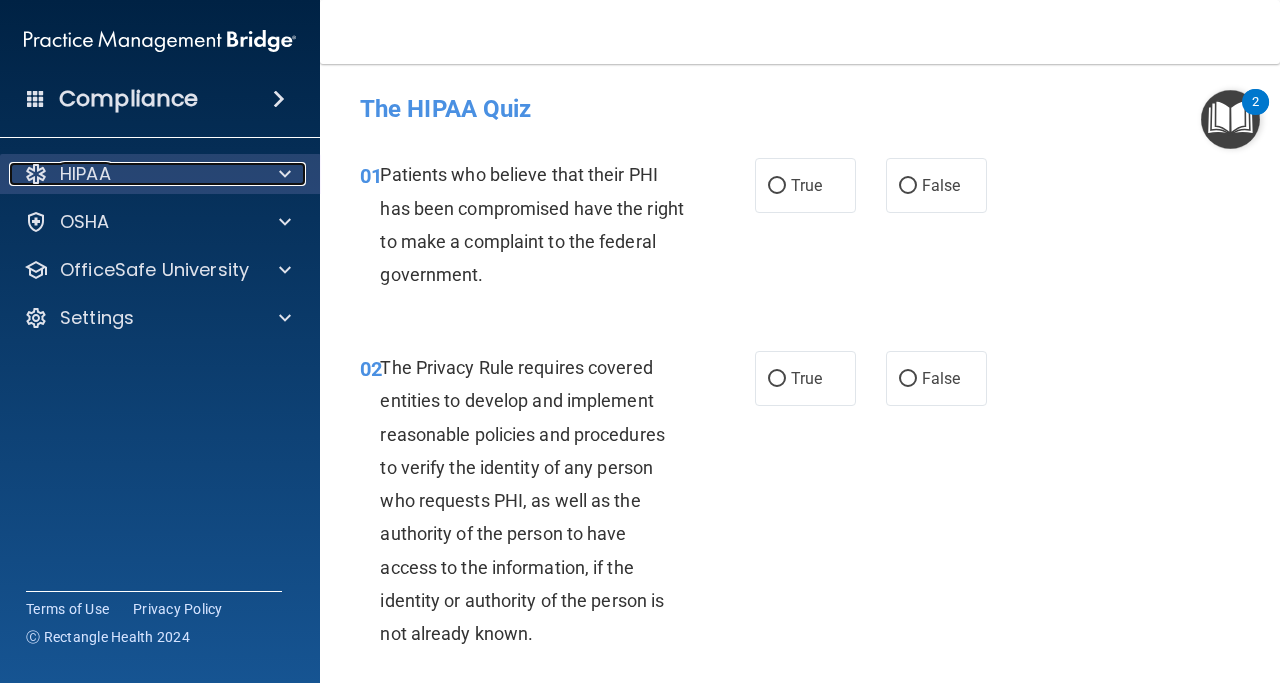 click on "HIPAA" at bounding box center [85, 174] 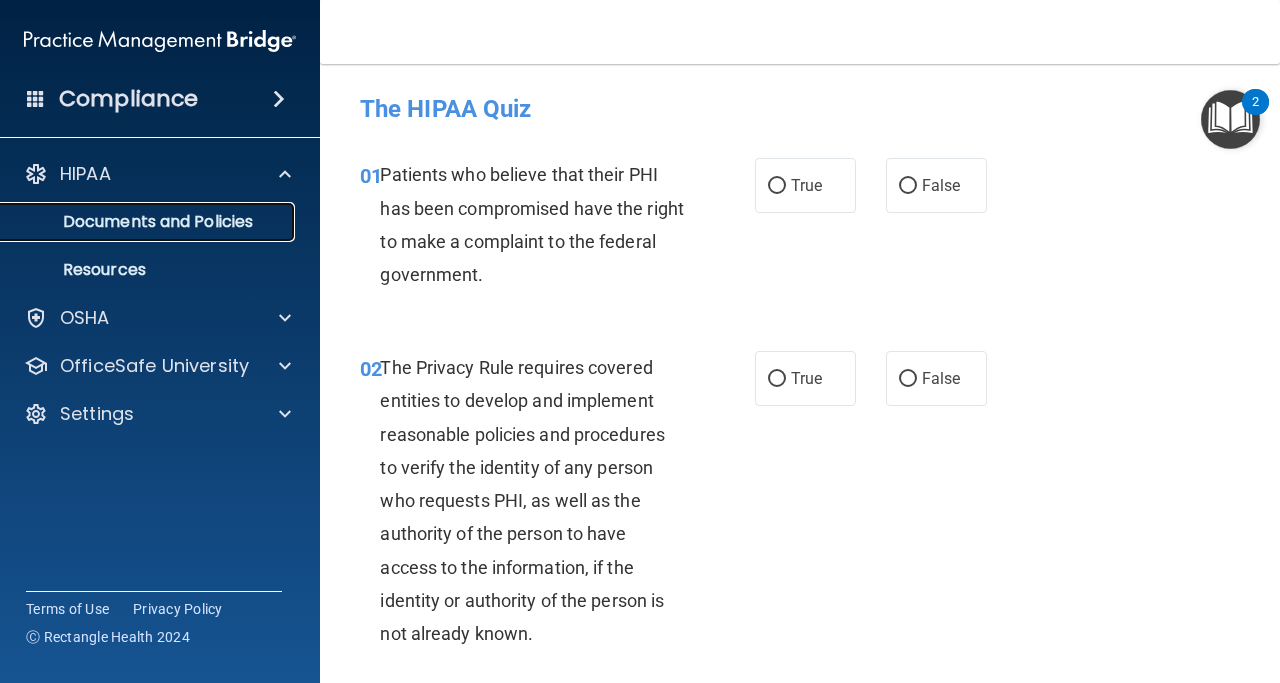 click on "Documents and Policies" at bounding box center (149, 222) 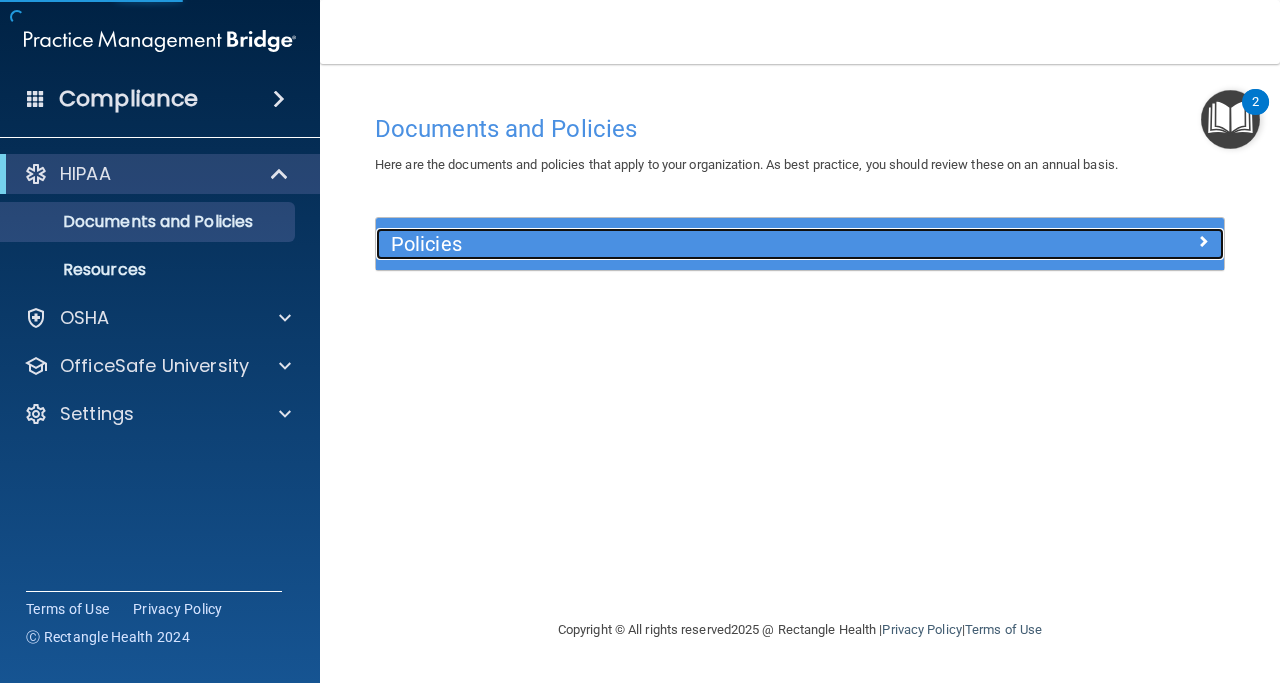 click on "Policies" at bounding box center [694, 244] 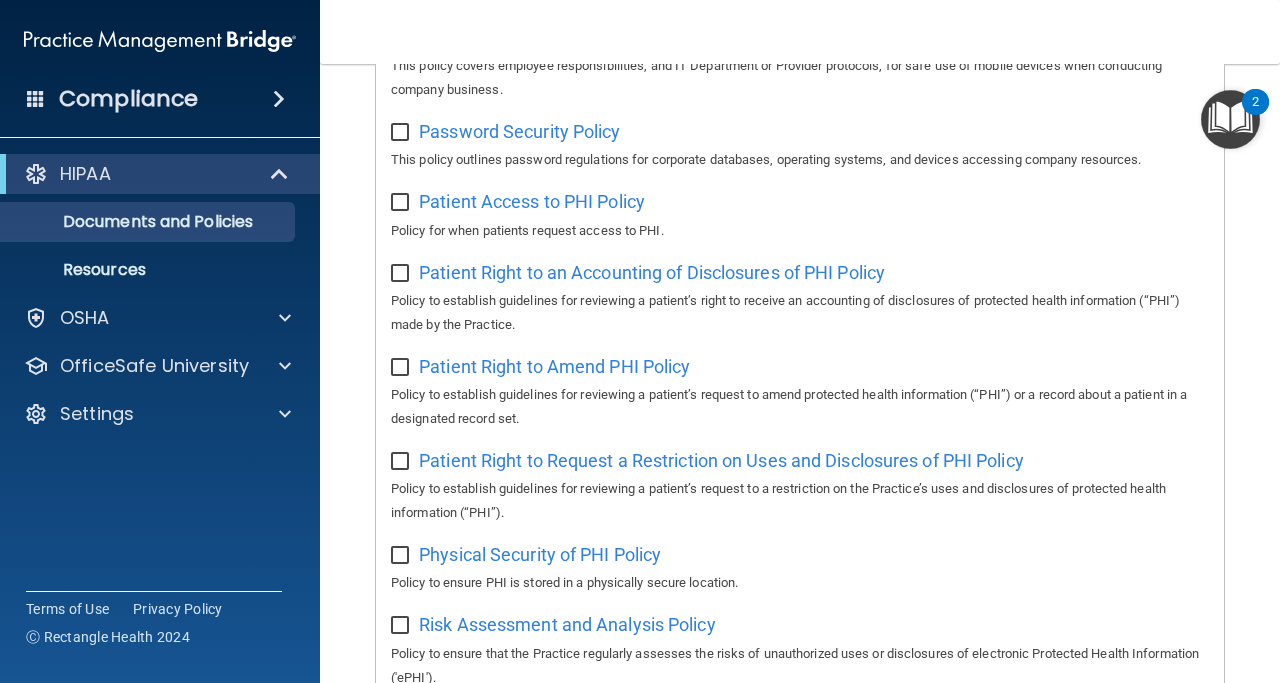 scroll, scrollTop: 0, scrollLeft: 0, axis: both 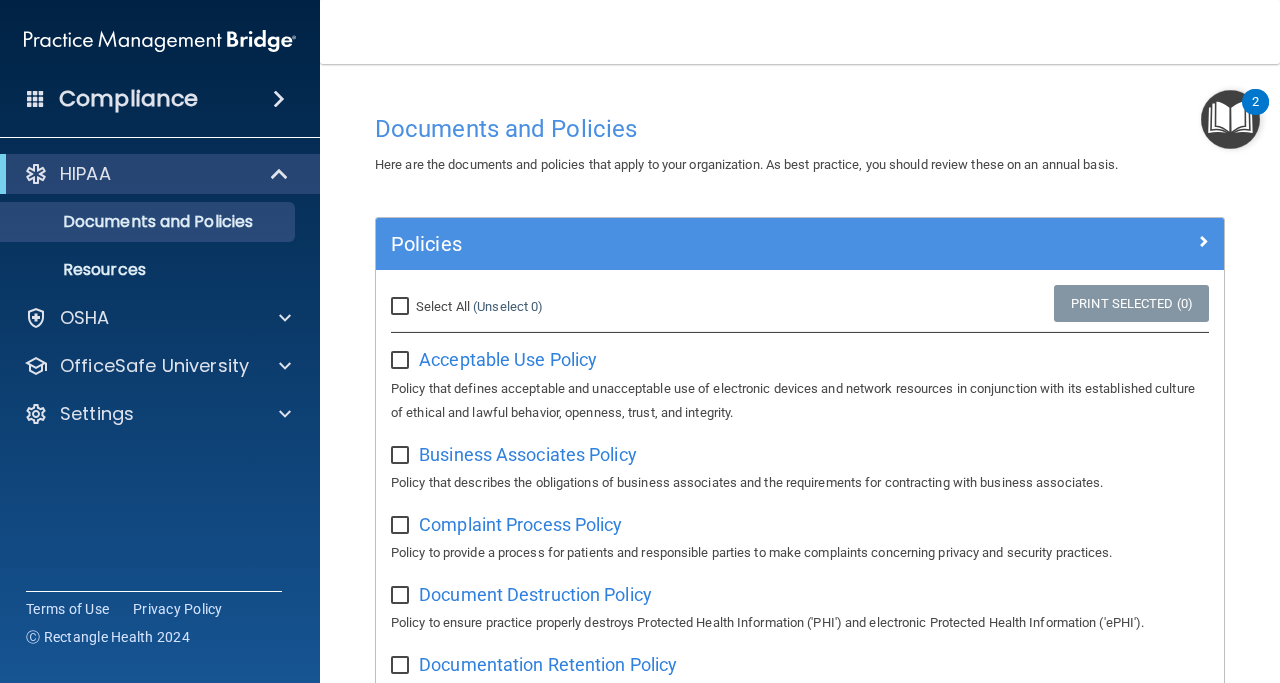 click at bounding box center [1230, 119] 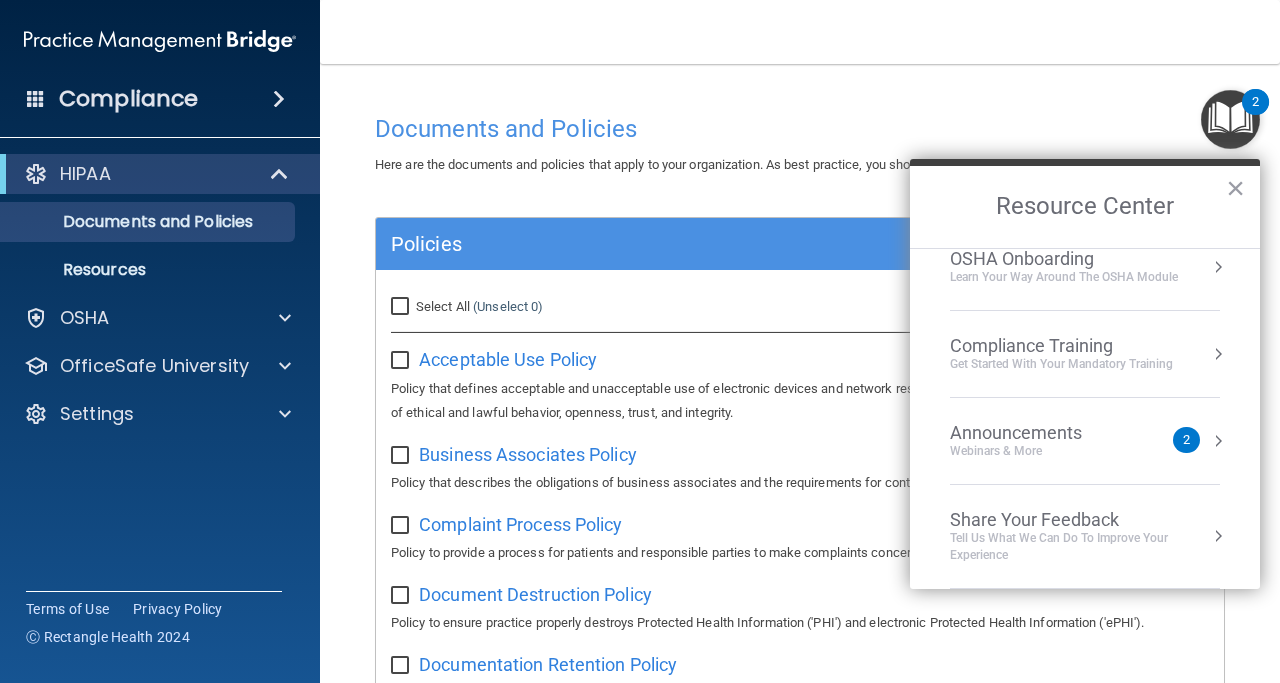 scroll, scrollTop: 0, scrollLeft: 0, axis: both 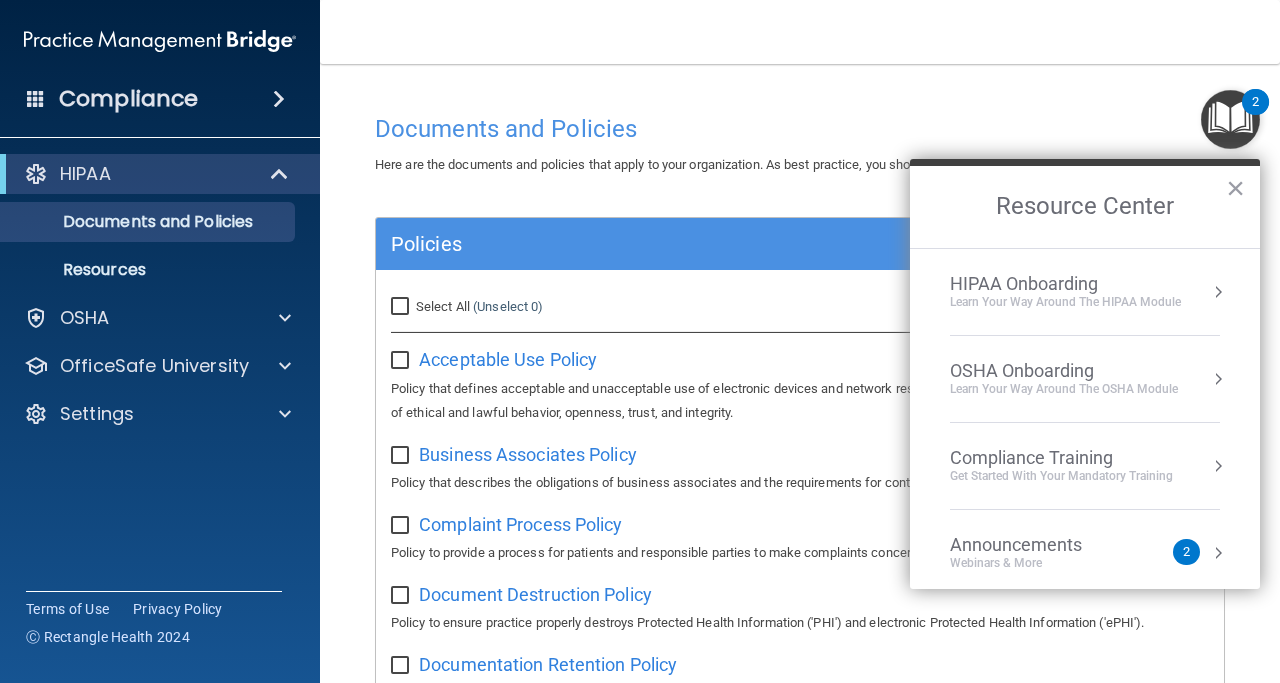 click on "OSHA Onboarding" at bounding box center (1064, 371) 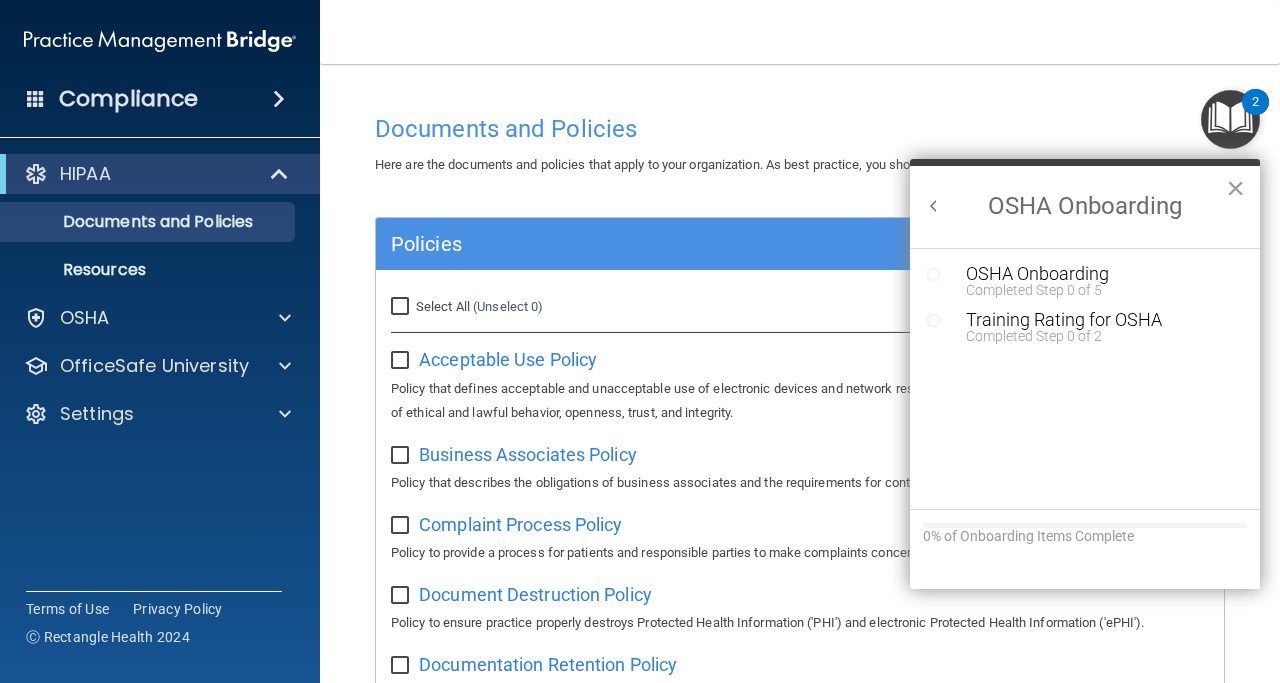 scroll, scrollTop: 0, scrollLeft: 0, axis: both 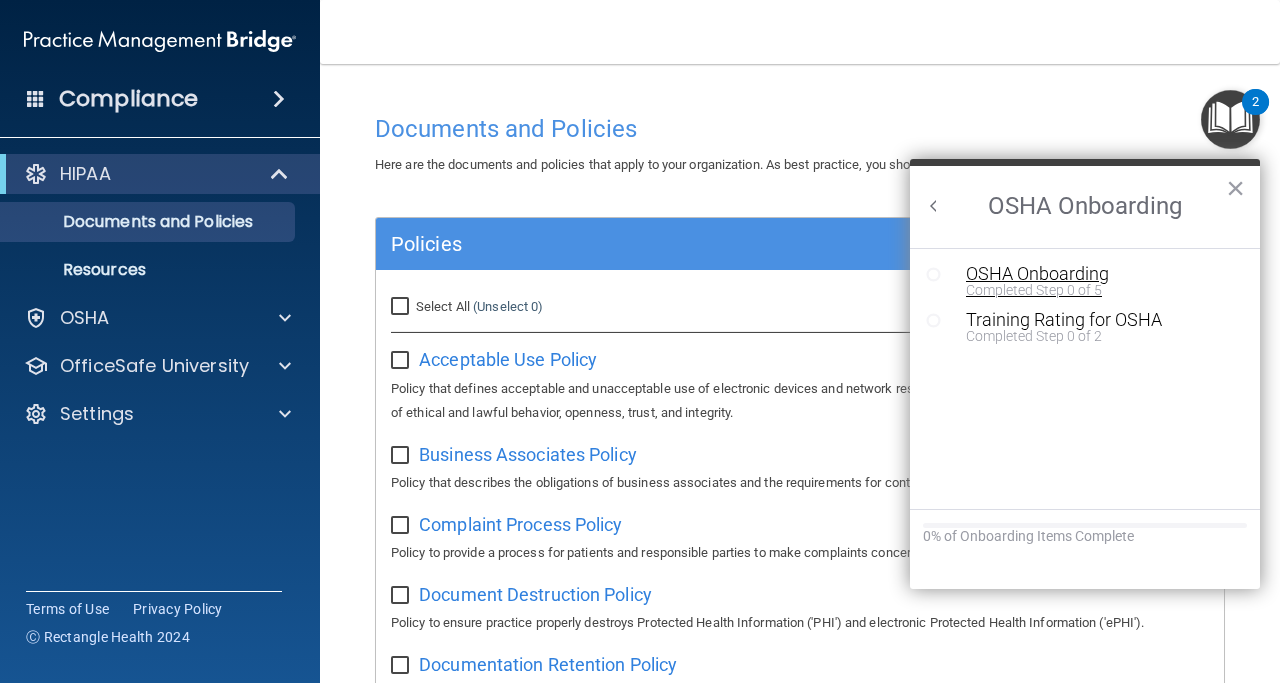 click on "OSHA Onboarding" at bounding box center (1100, 274) 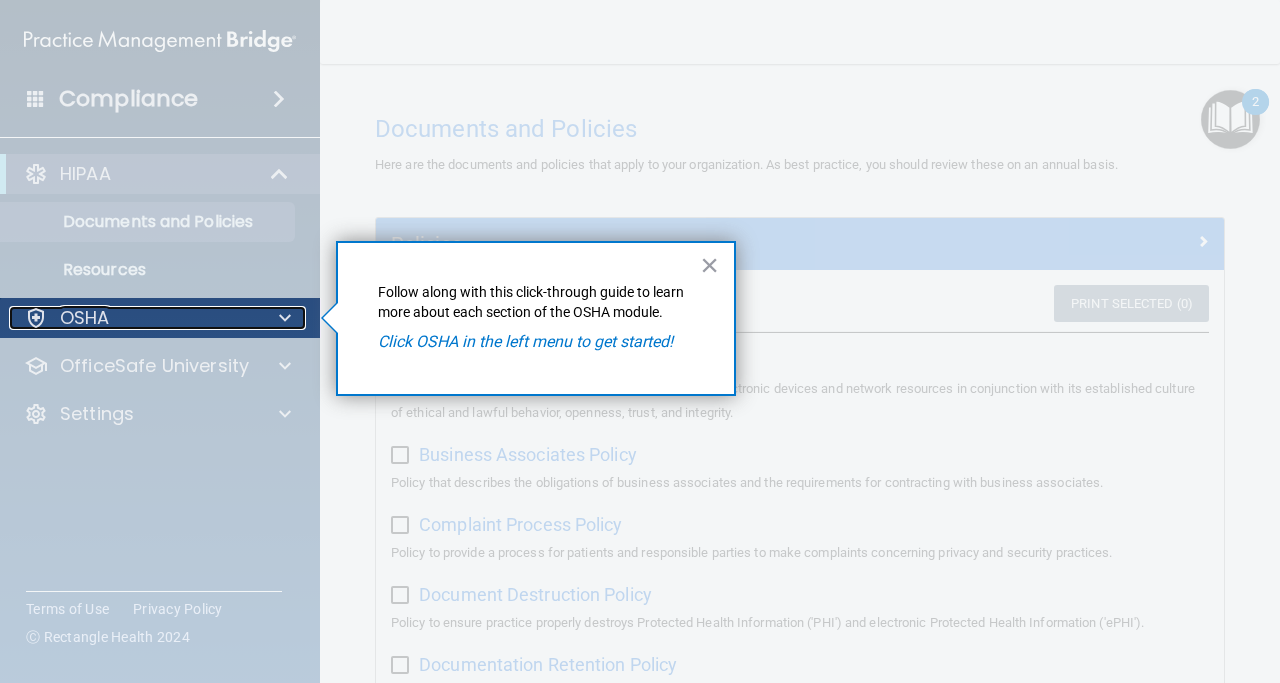 click at bounding box center (285, 318) 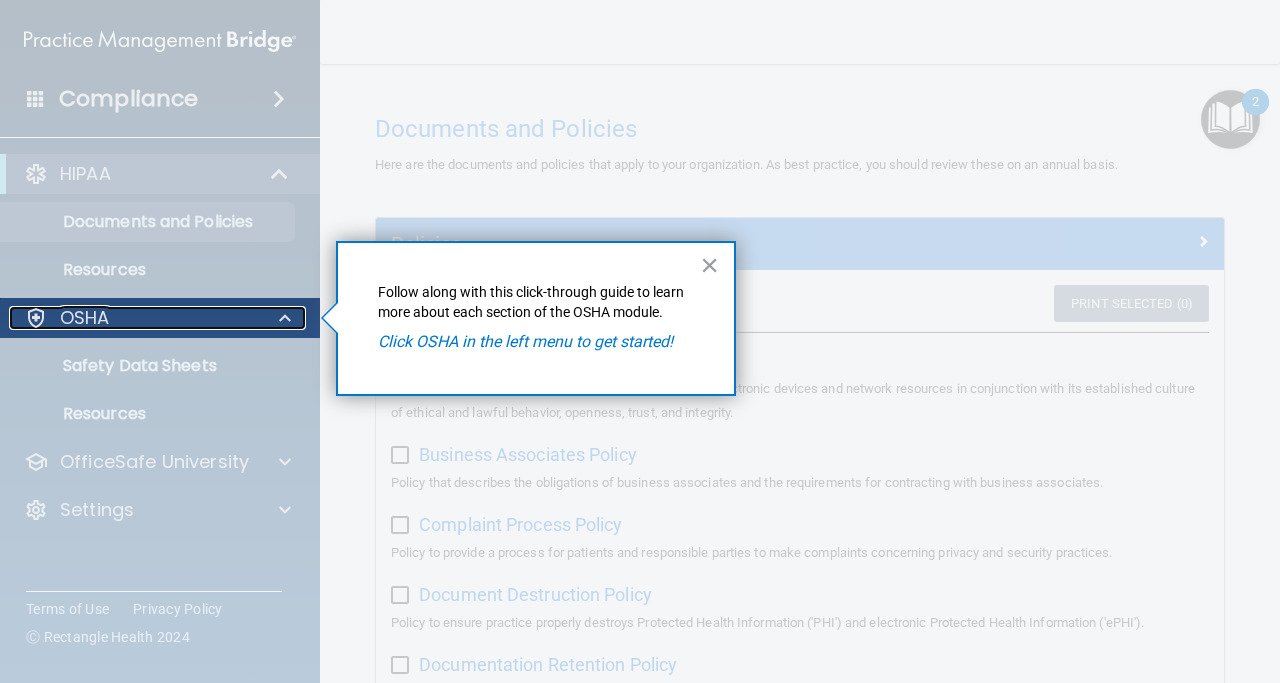 click on "OSHA" at bounding box center [85, 318] 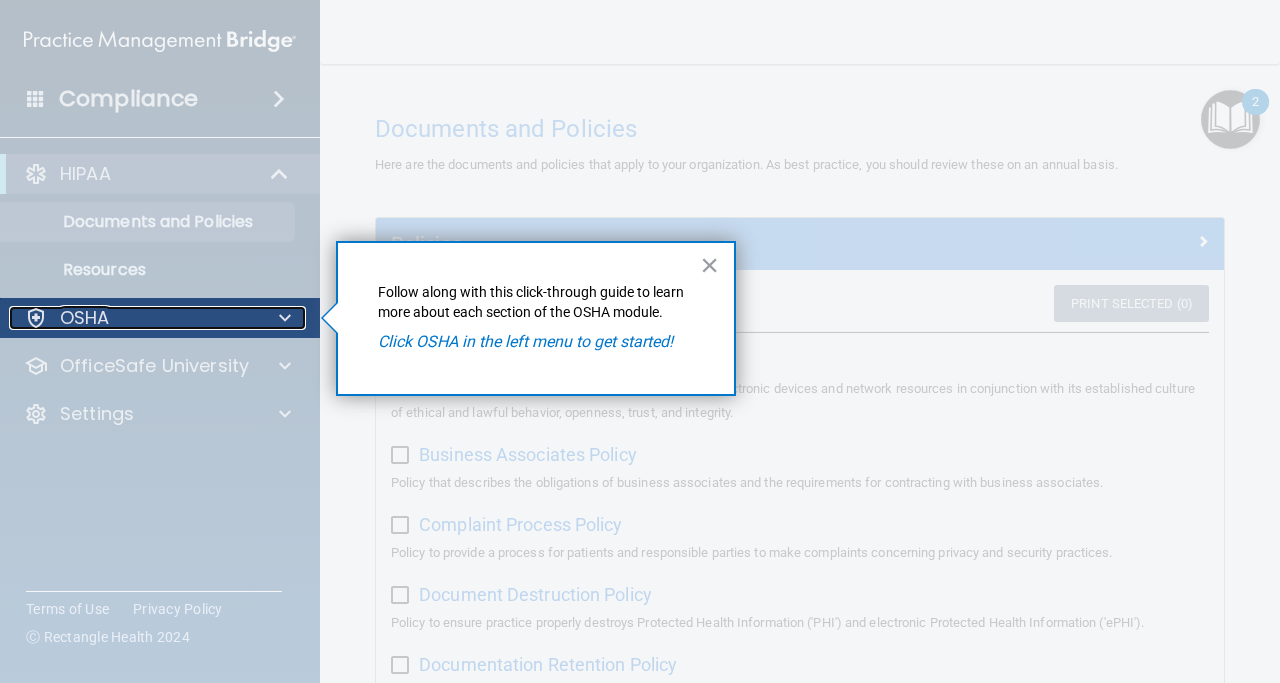 click at bounding box center [36, 318] 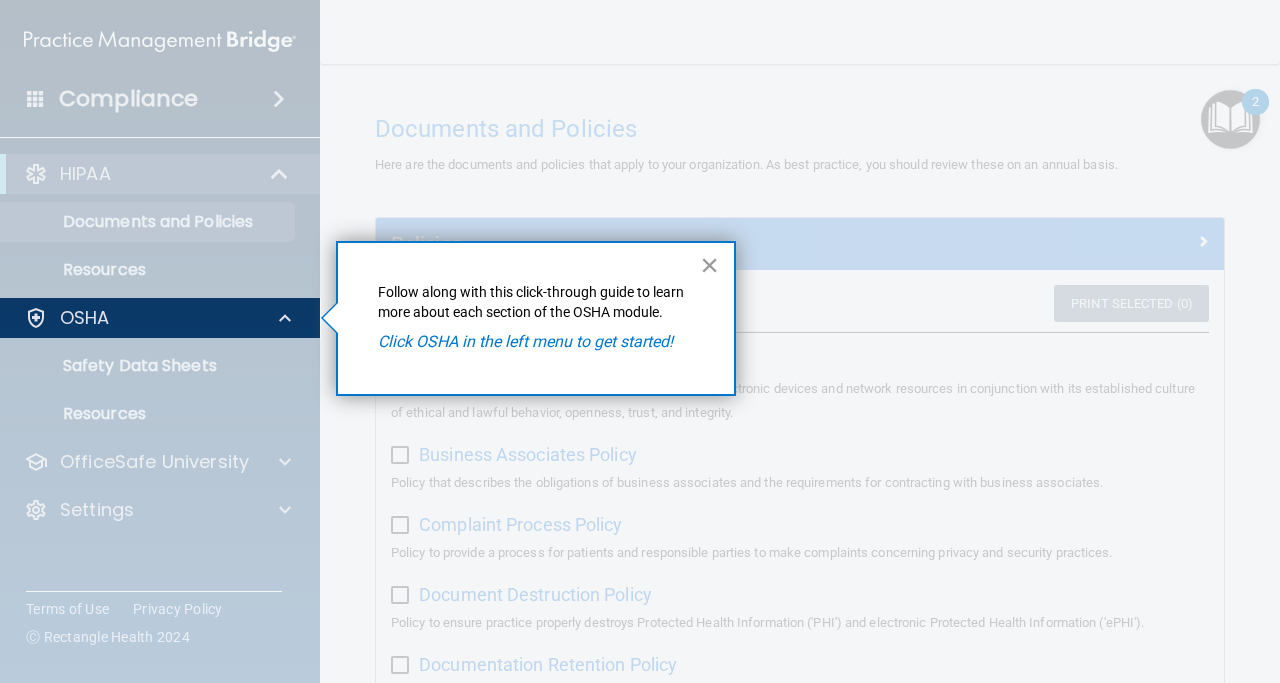 click on "×" at bounding box center (709, 265) 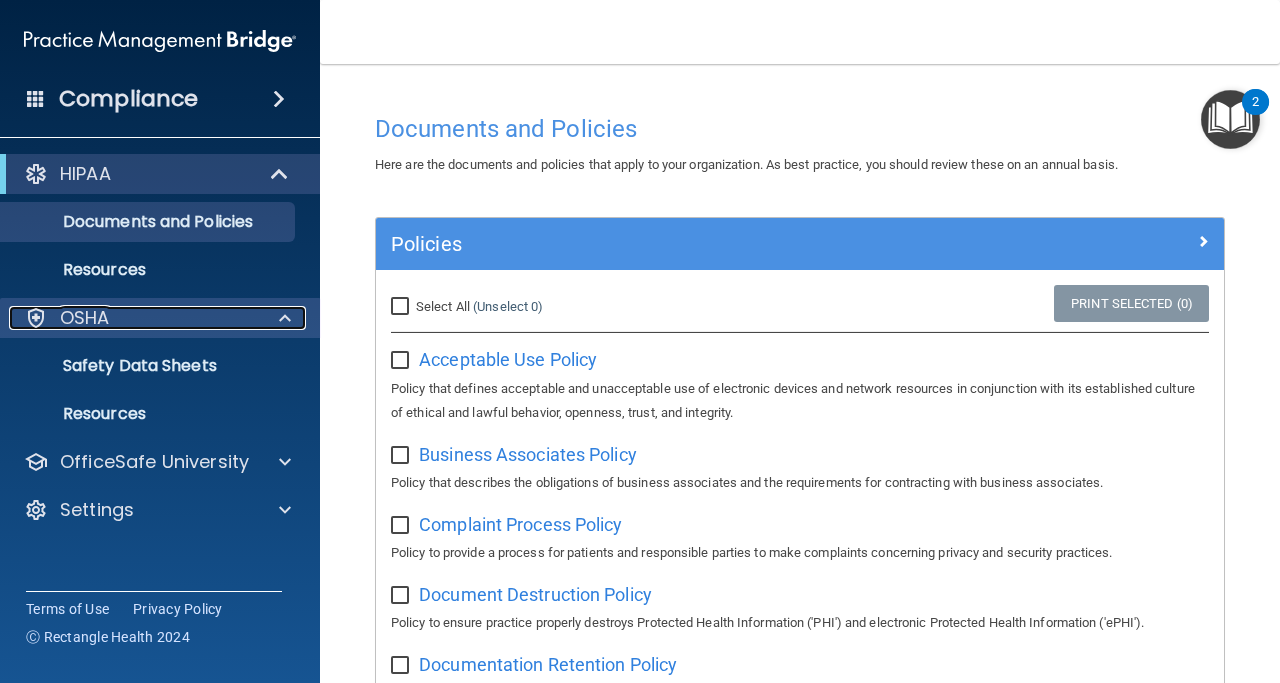 click on "OSHA" at bounding box center (85, 318) 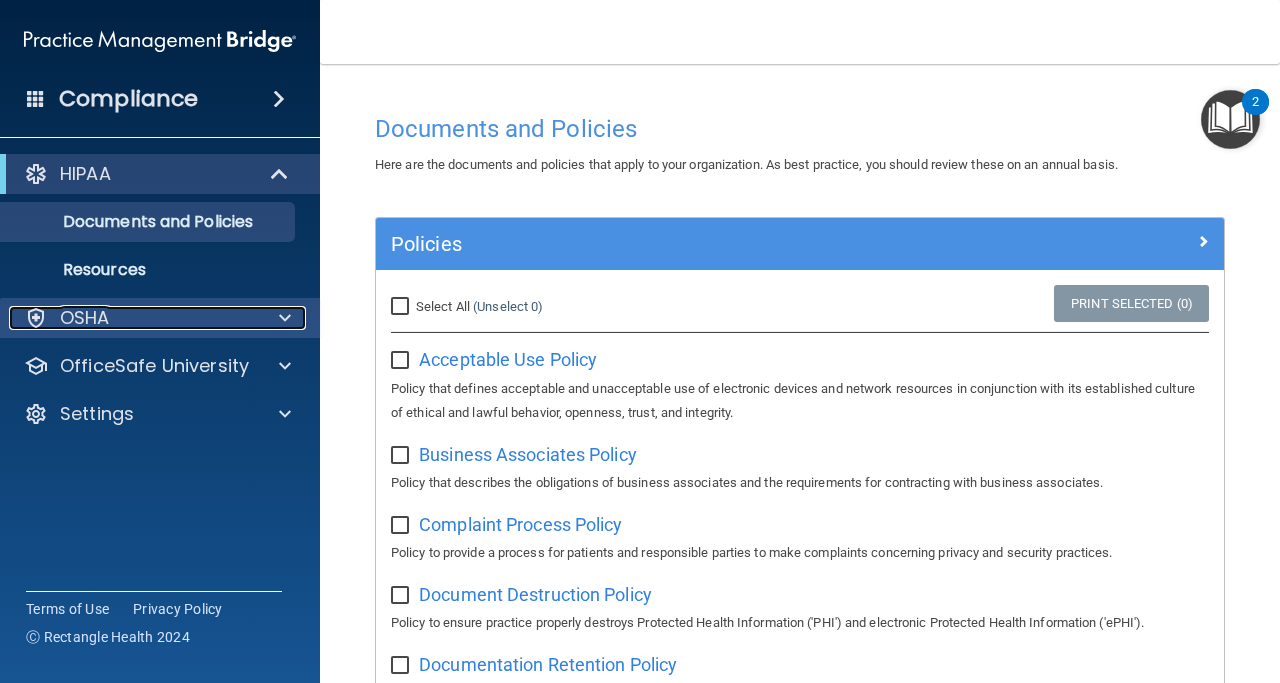 click on "OSHA" at bounding box center (85, 318) 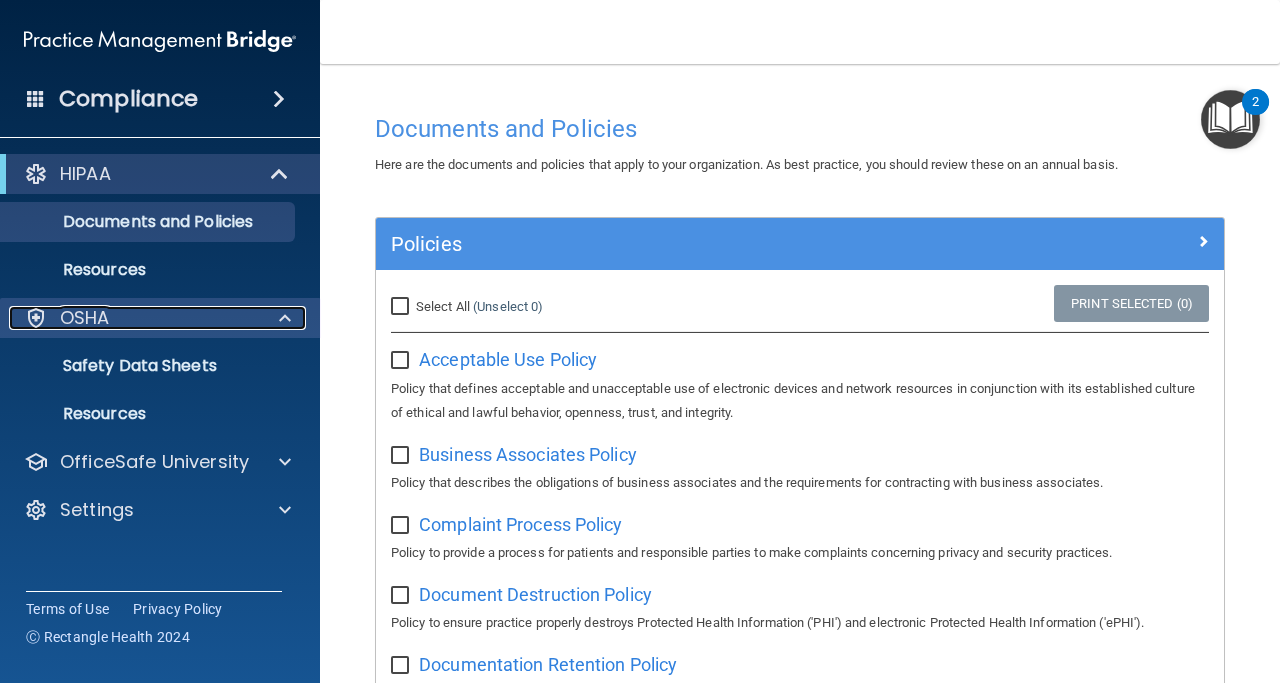 click on "OSHA" at bounding box center [133, 318] 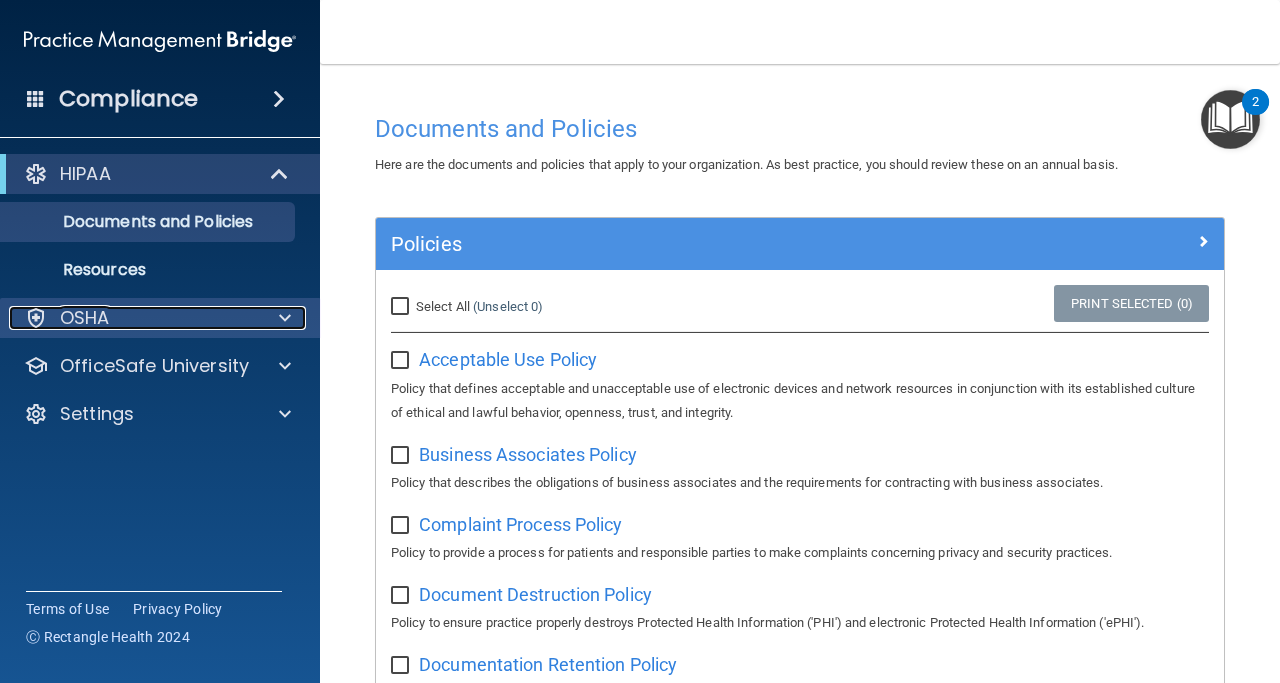 click on "OSHA" at bounding box center [133, 318] 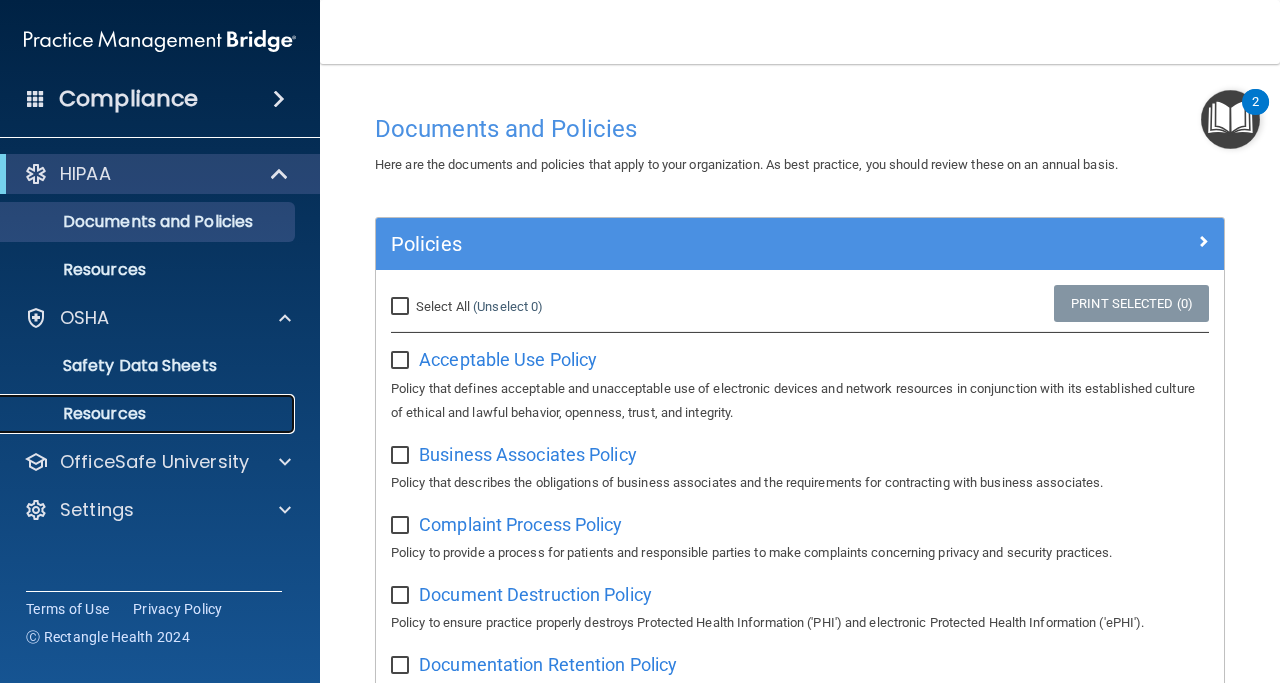 click on "Resources" at bounding box center (149, 414) 